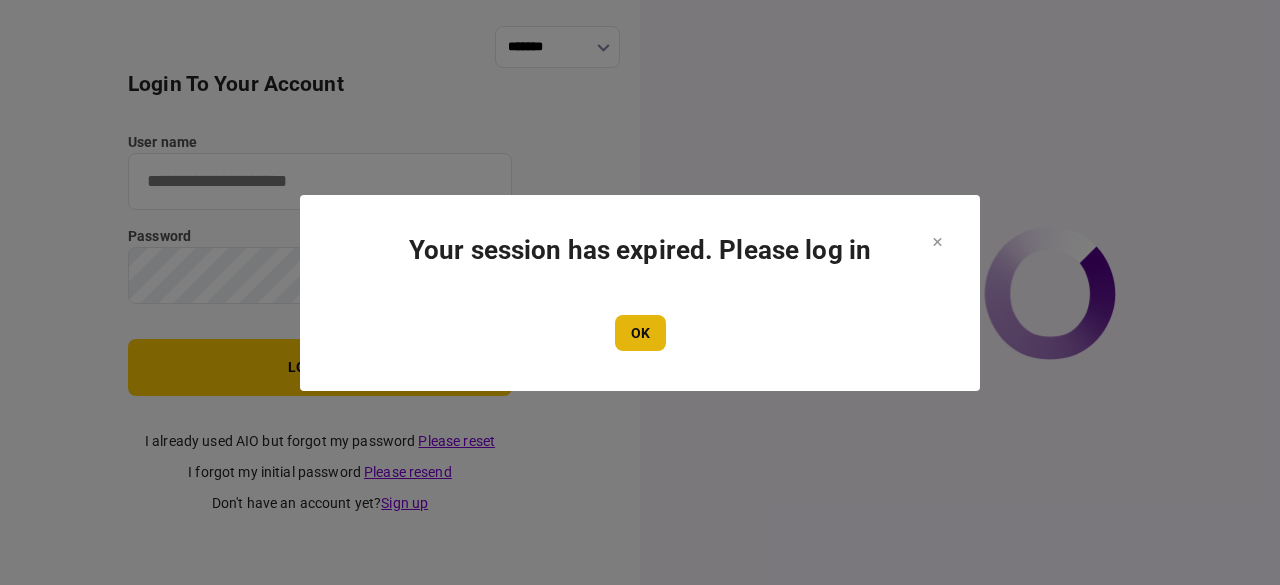 scroll, scrollTop: 0, scrollLeft: 0, axis: both 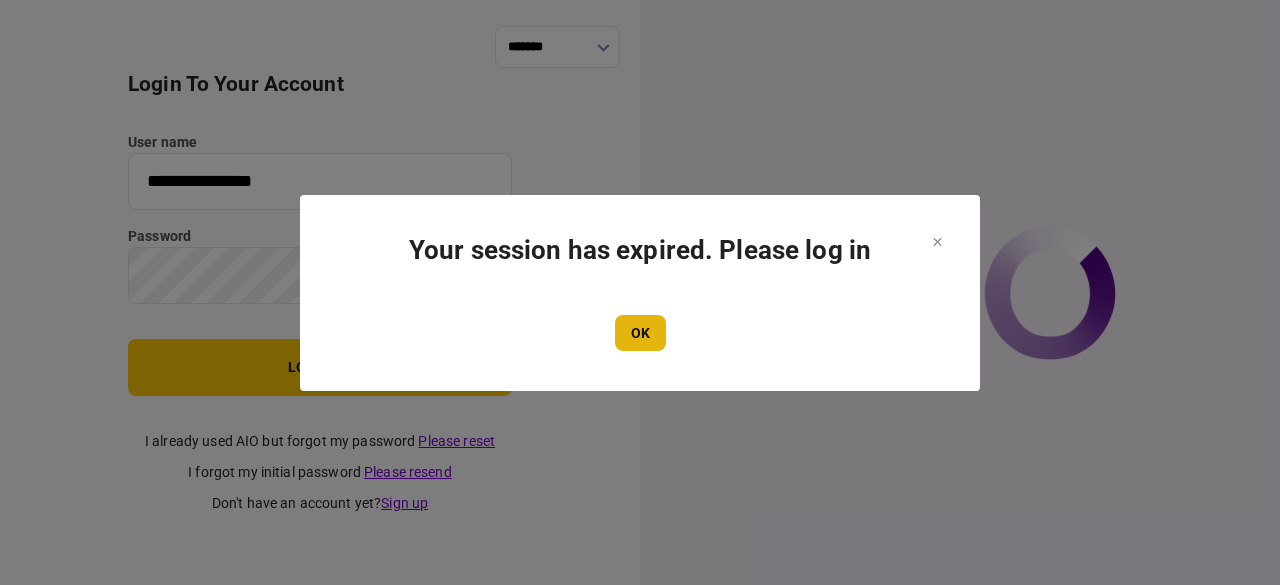 click on "OK" at bounding box center (640, 333) 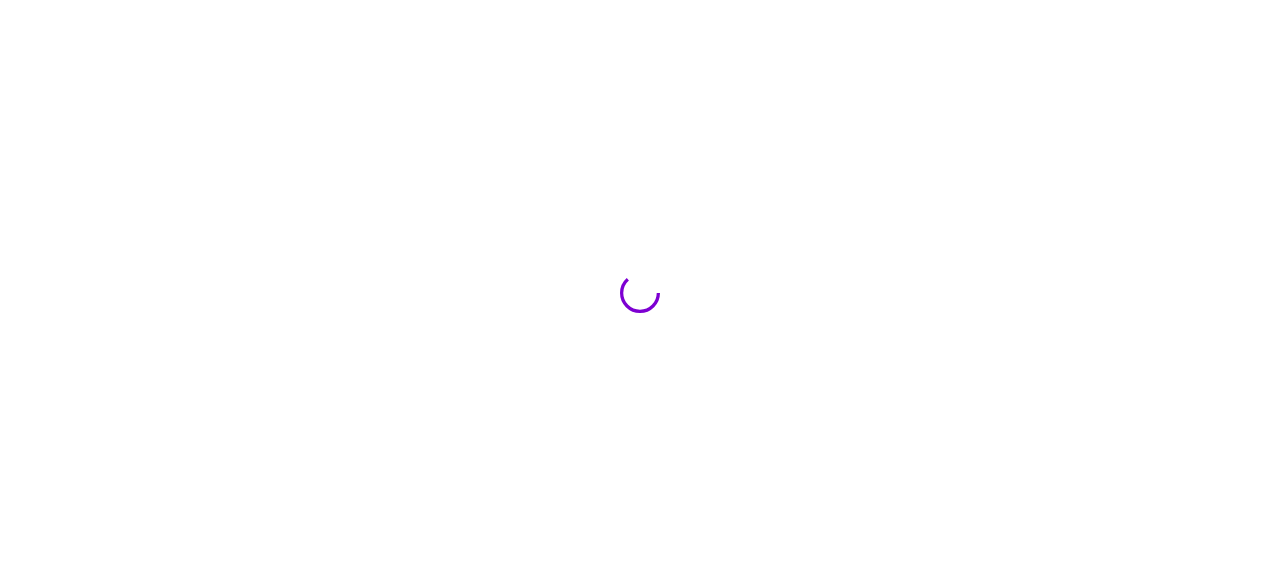 scroll, scrollTop: 0, scrollLeft: 0, axis: both 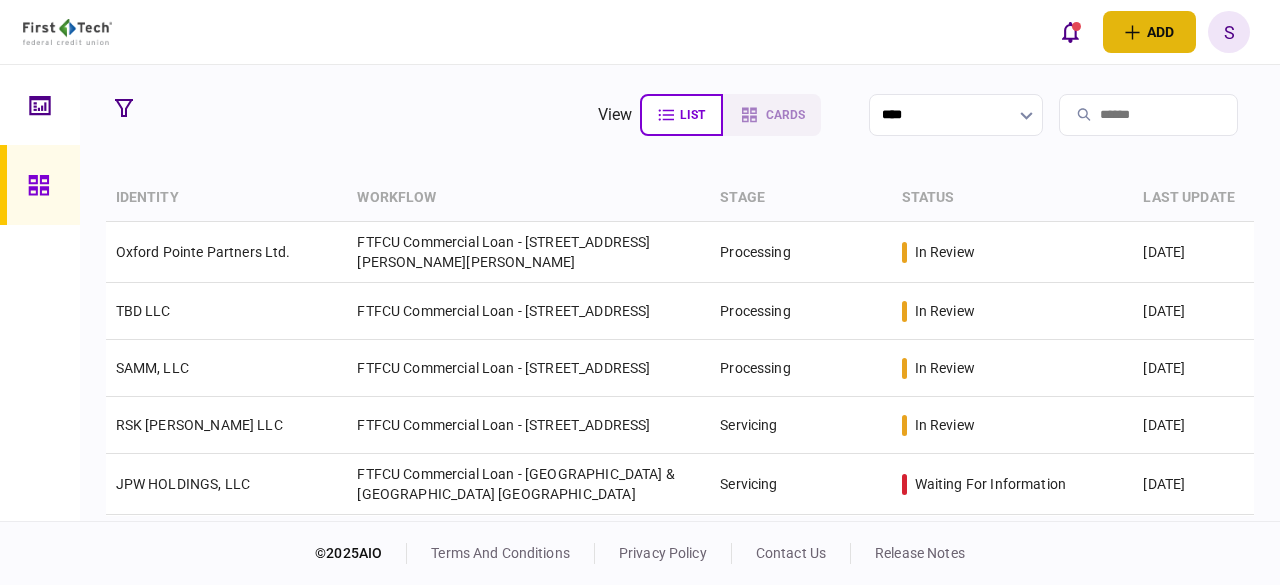 click on "add" at bounding box center [1149, 32] 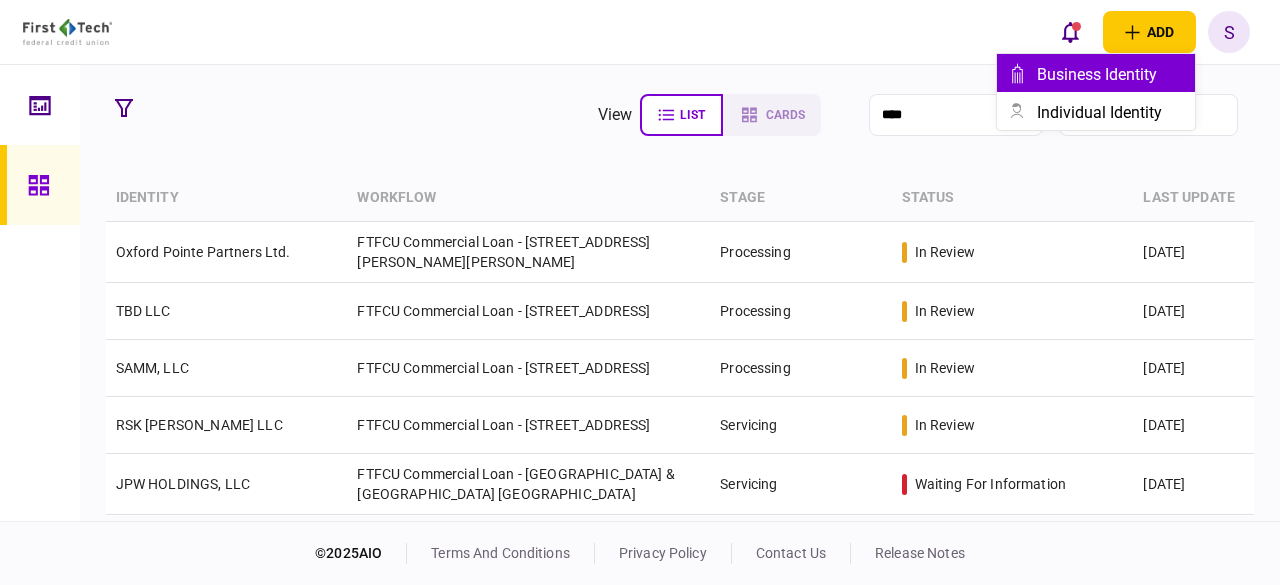 click on "business identity" at bounding box center (1116, 74) 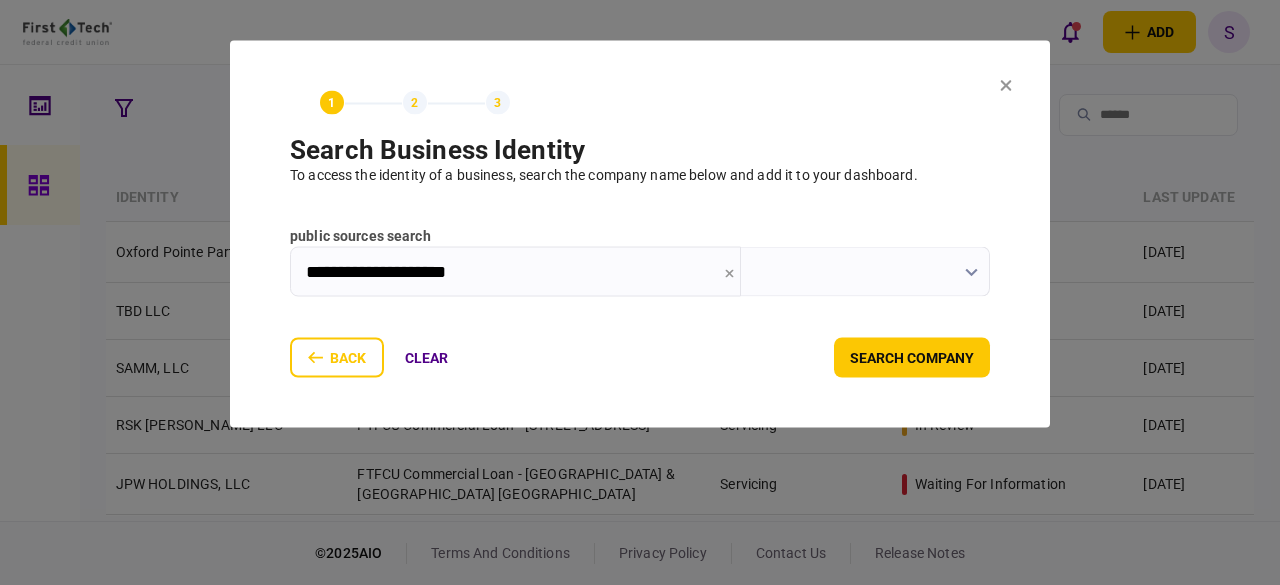 type on "**********" 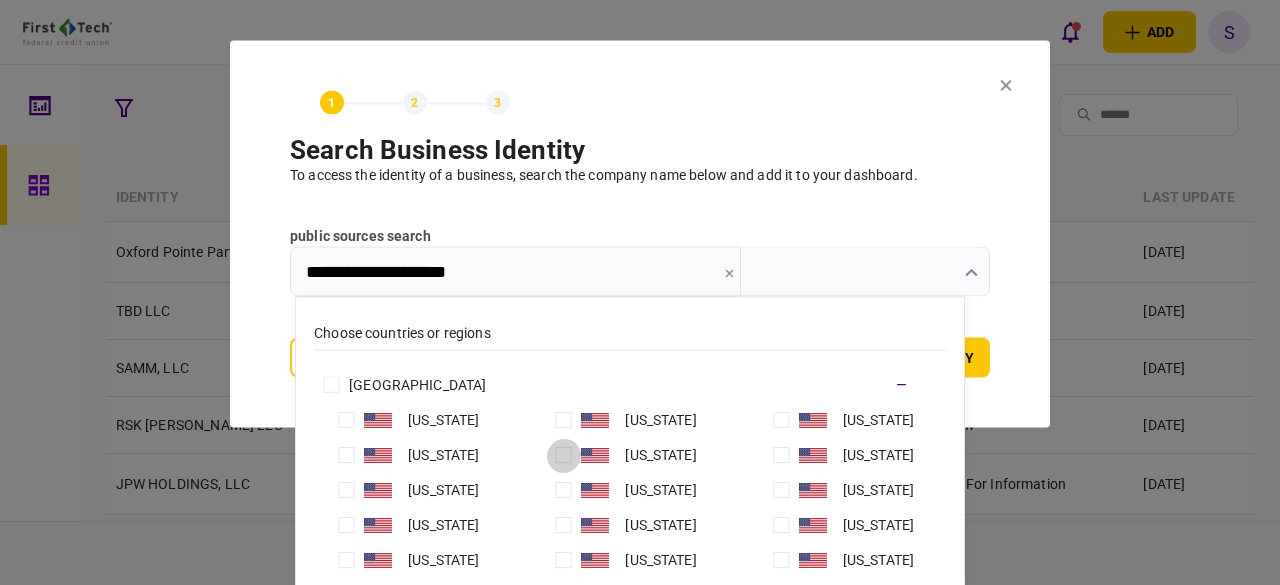 type on "**********" 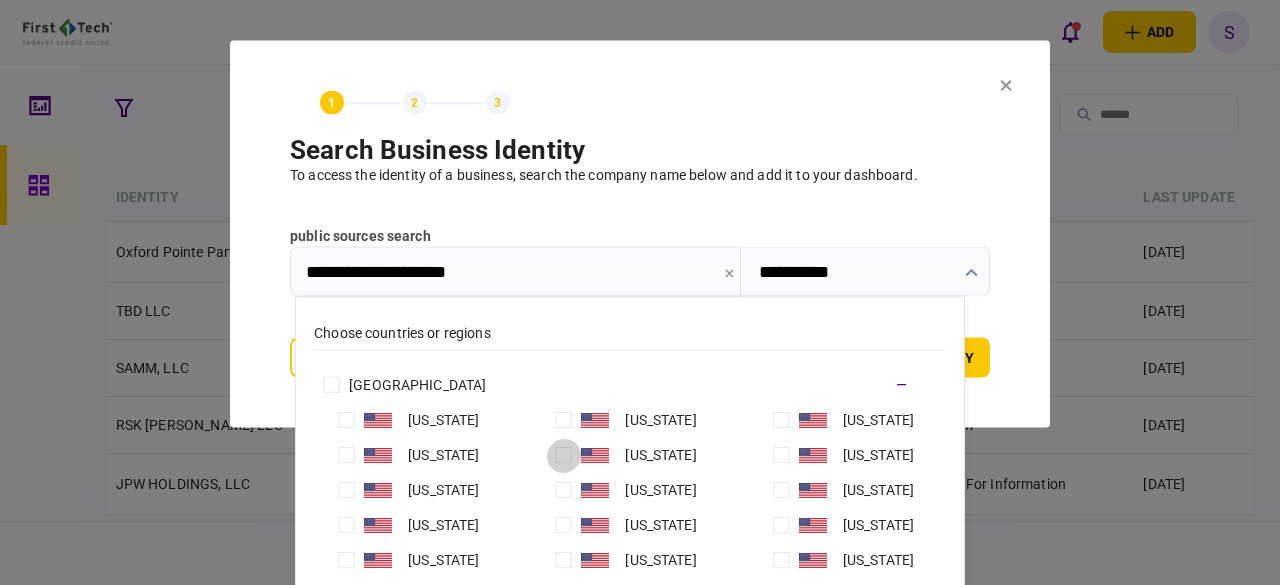 type 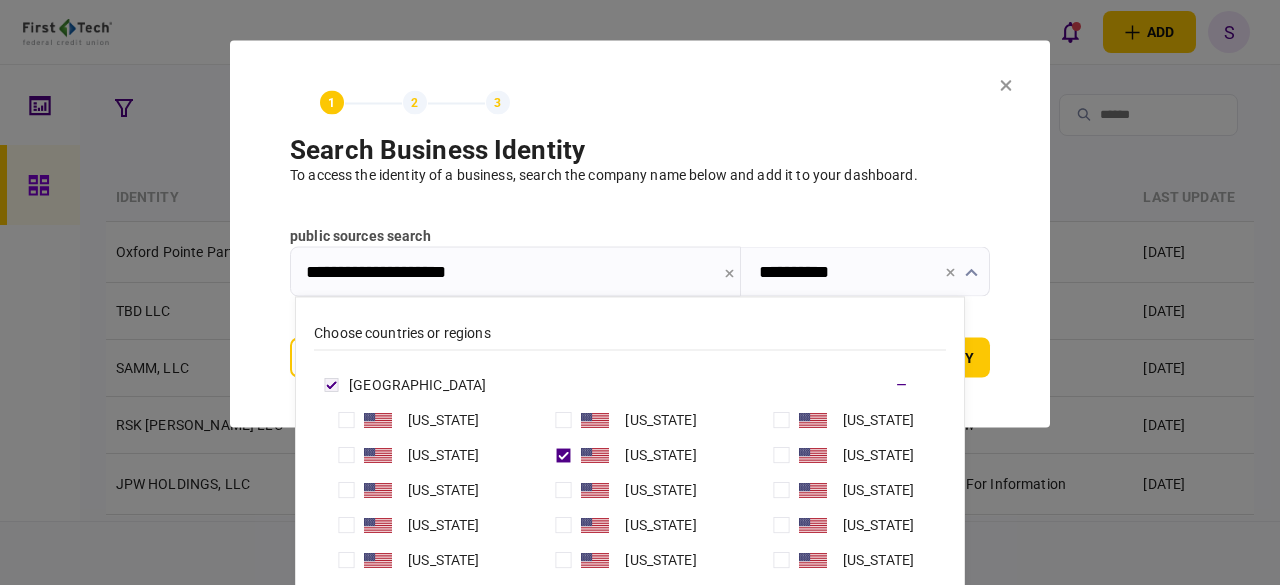drag, startPoint x: 861, startPoint y: 79, endPoint x: 965, endPoint y: 104, distance: 106.96261 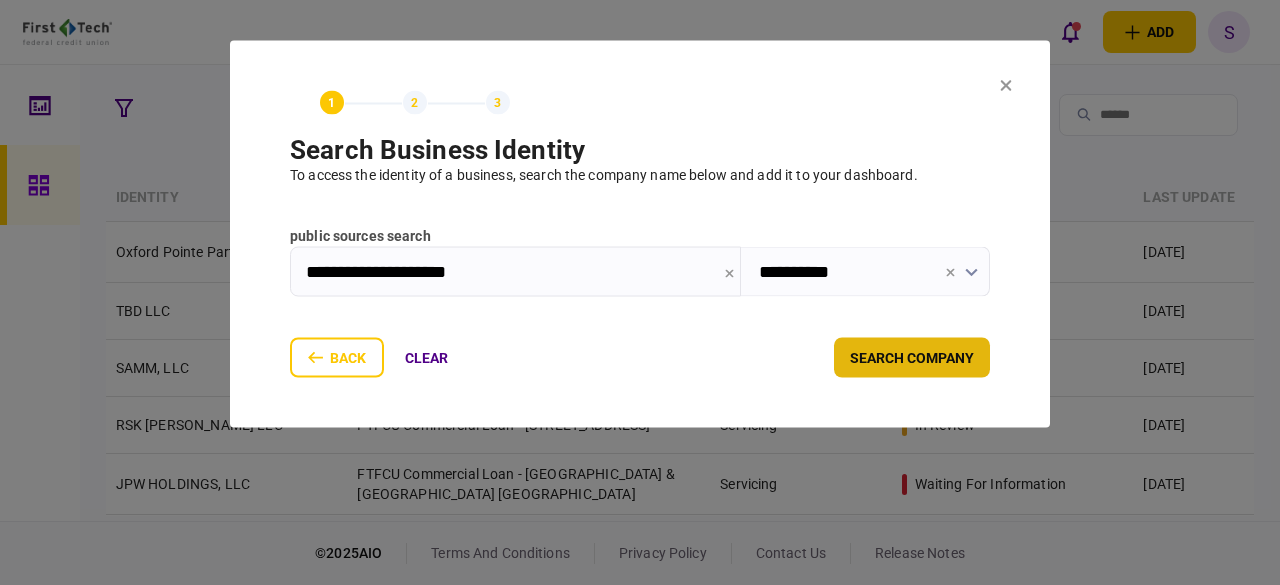 click on "search company" at bounding box center (912, 358) 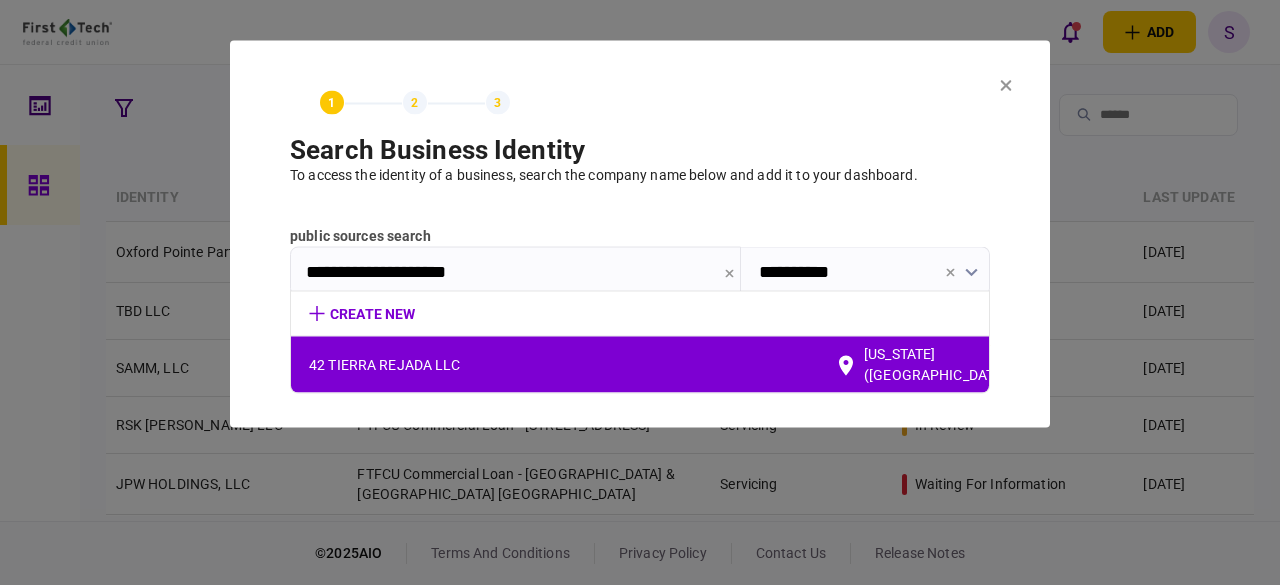 click on "42 TIERRA REJADA LLC" at bounding box center [571, 364] 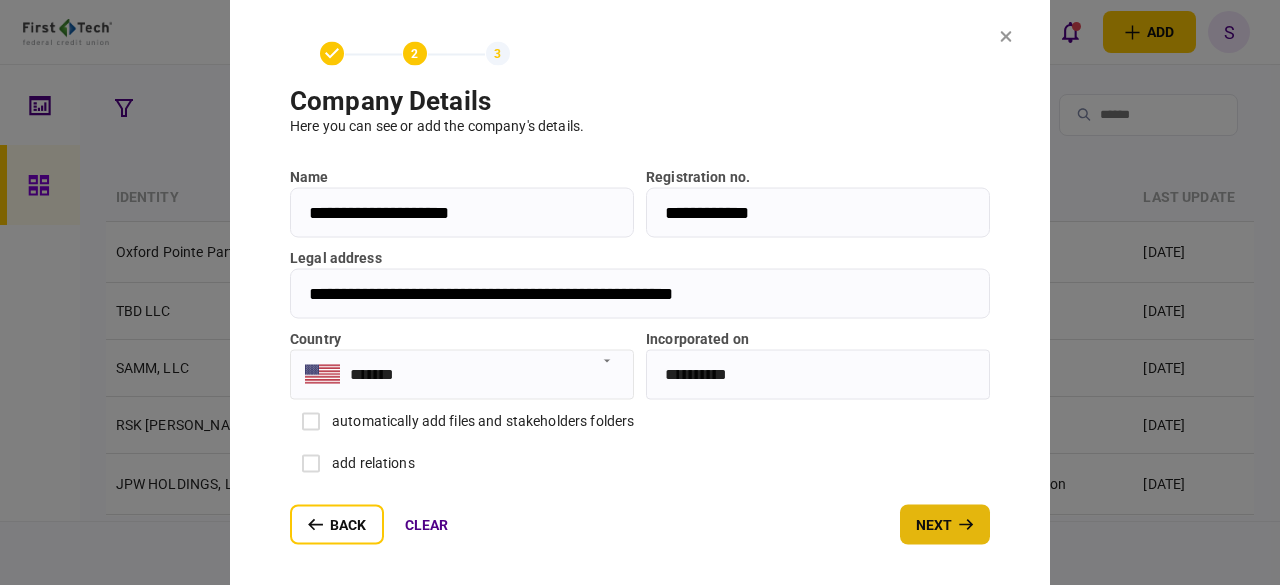click on "next" at bounding box center [945, 524] 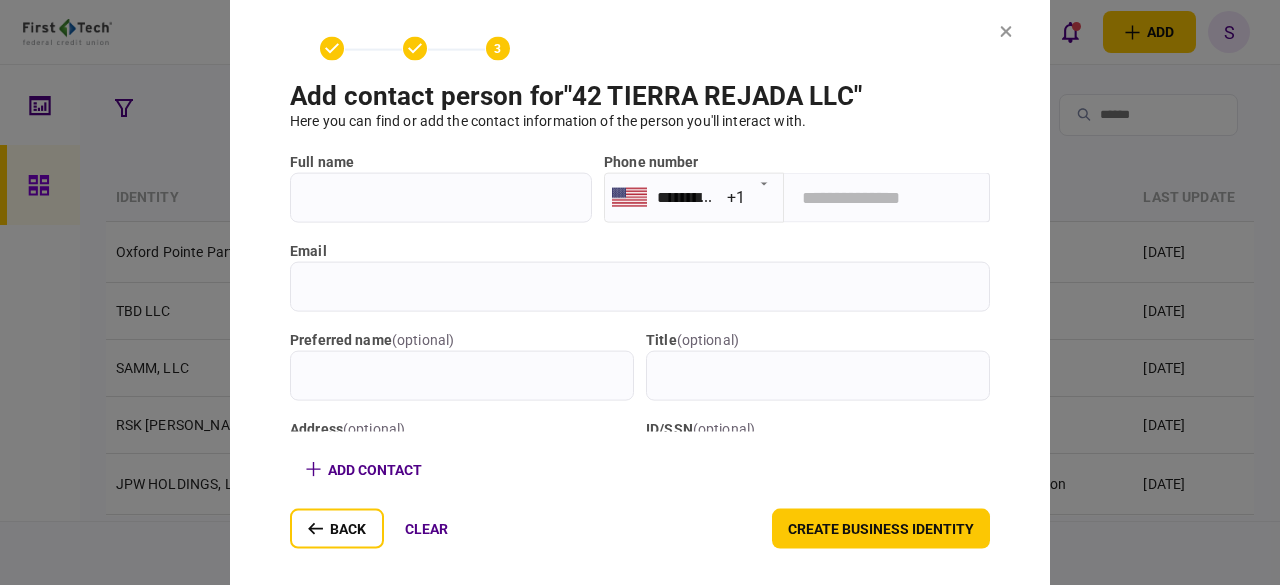 click on "full name" at bounding box center (441, 197) 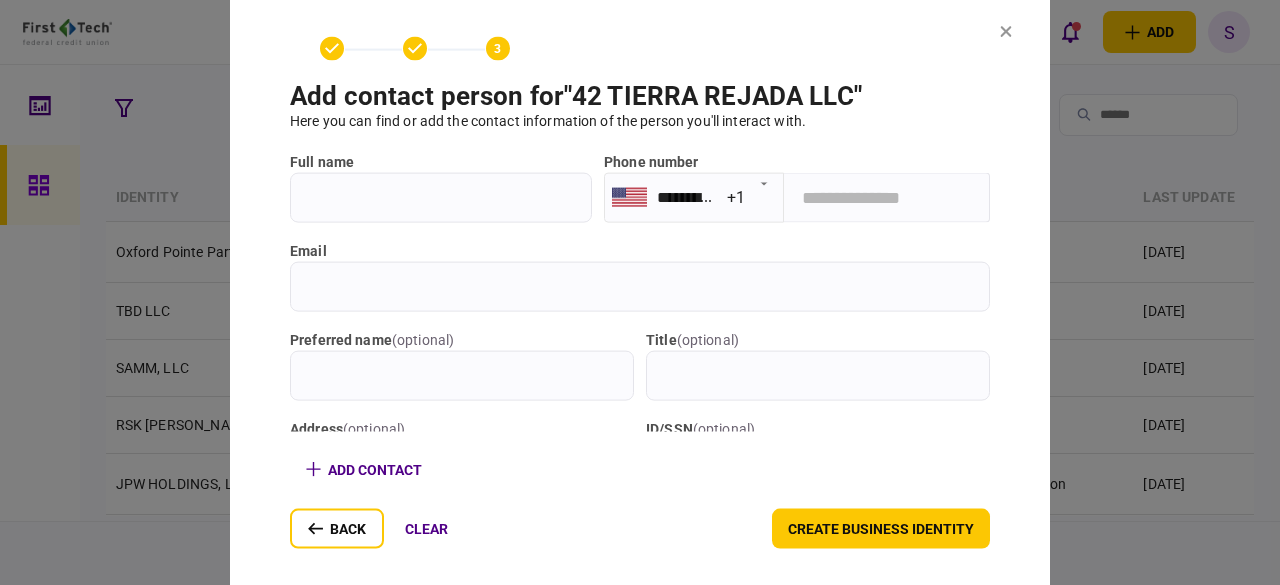paste on "**********" 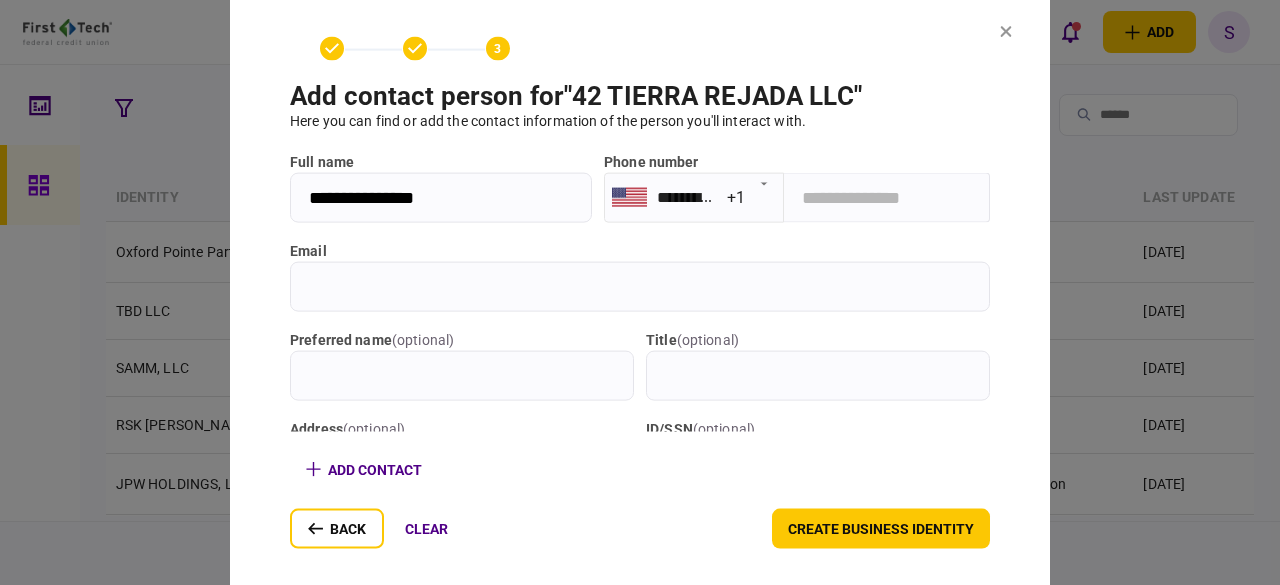 type on "**********" 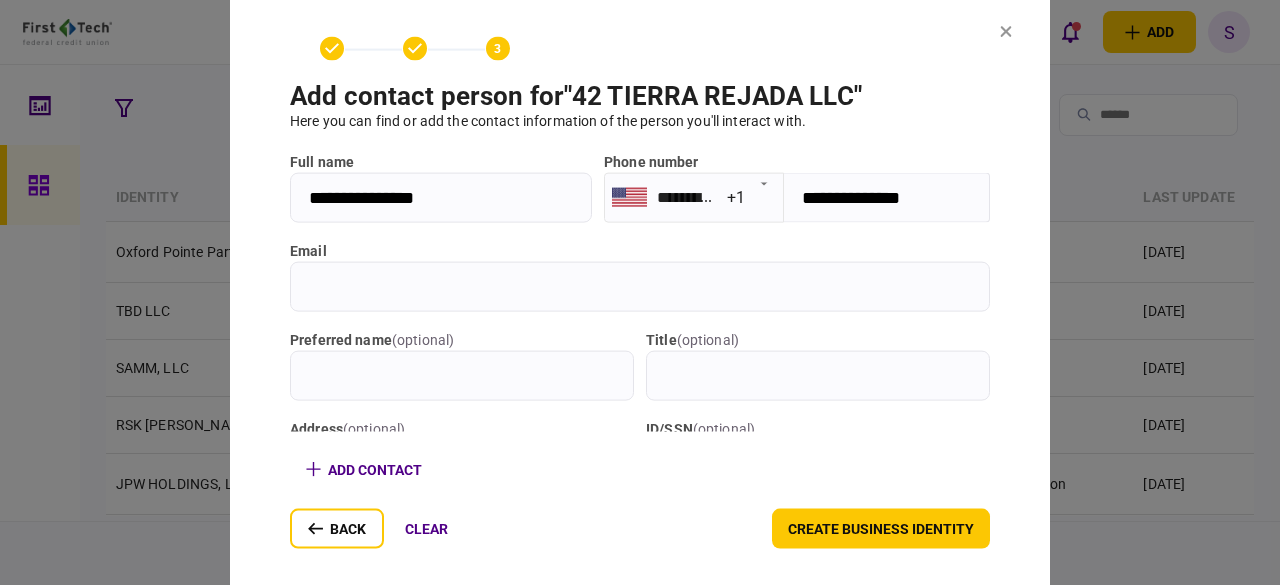 type on "**********" 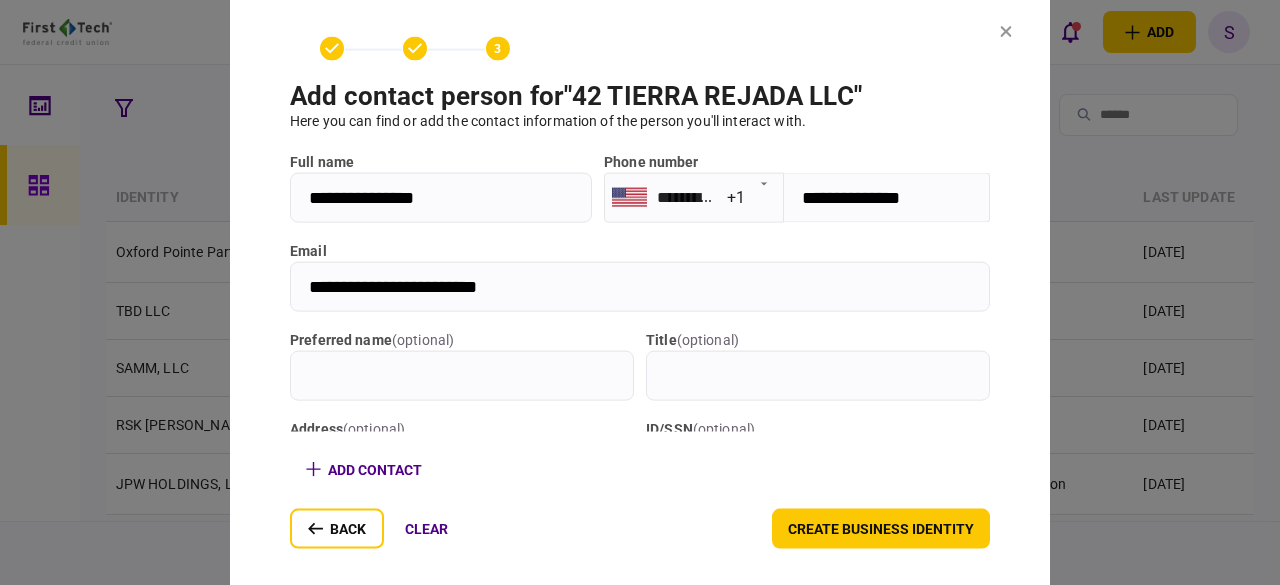 type on "**********" 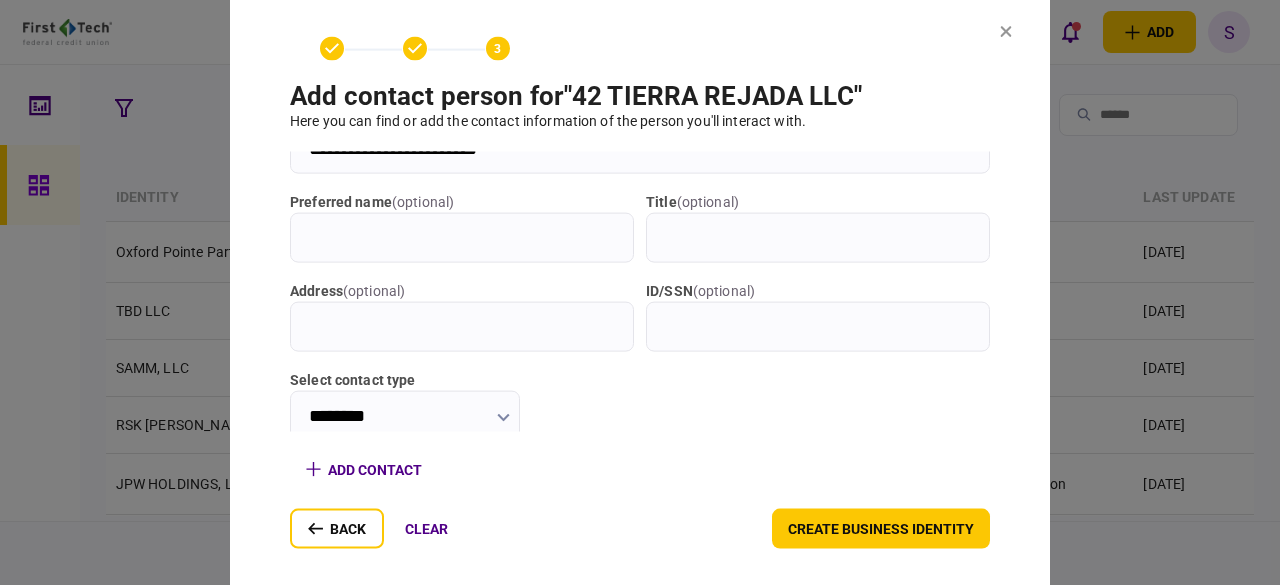 scroll, scrollTop: 164, scrollLeft: 0, axis: vertical 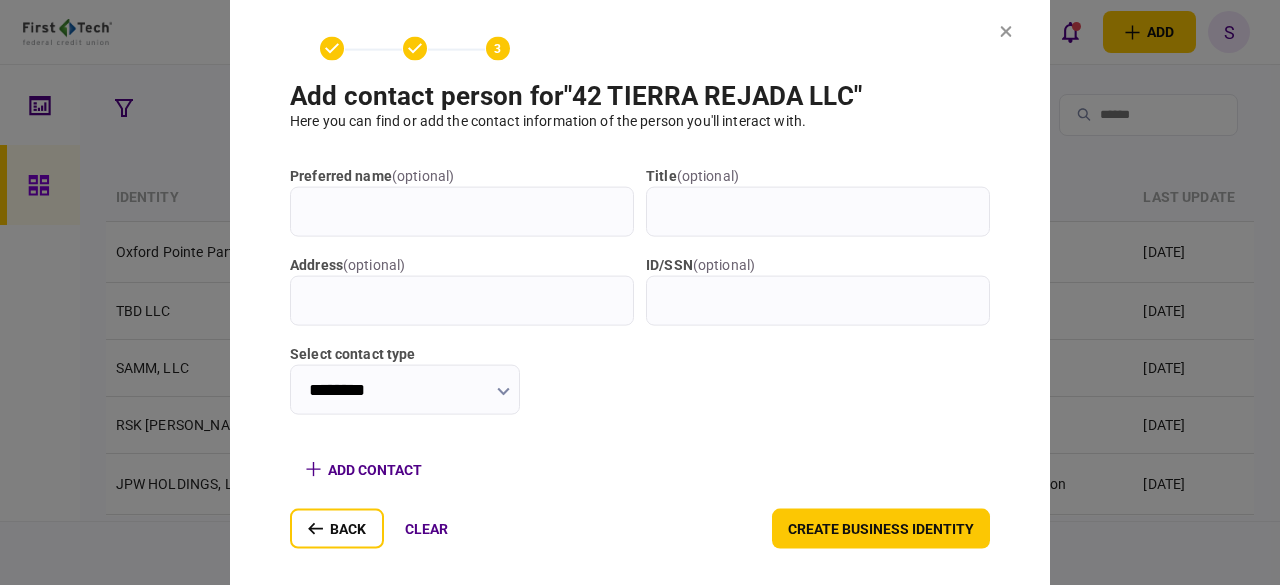 click at bounding box center [503, 390] 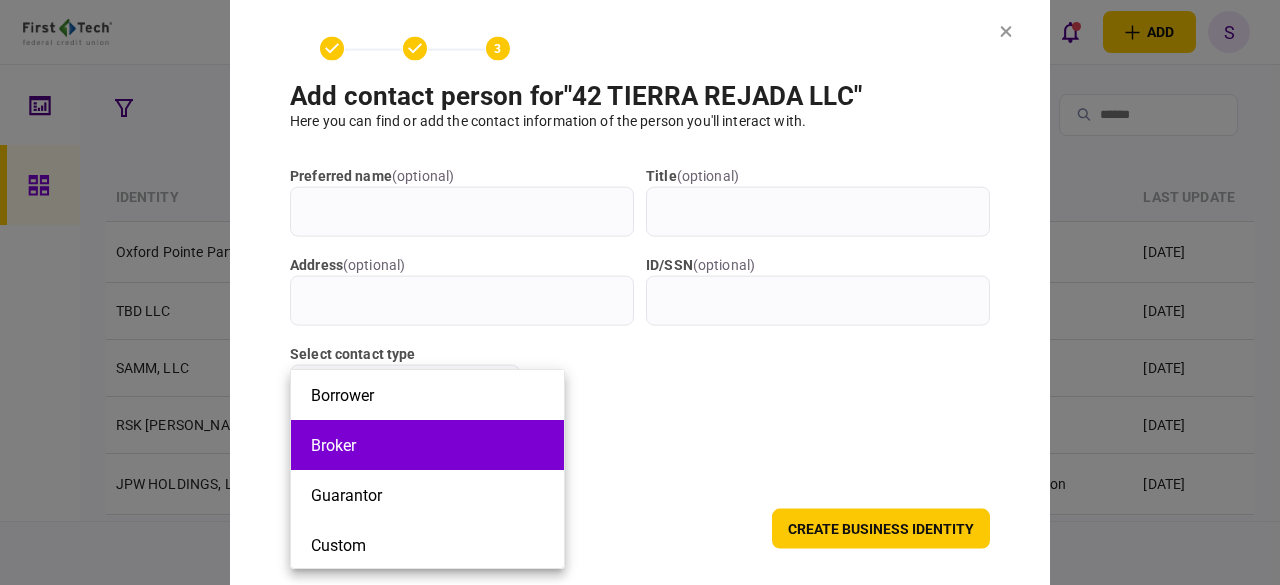 drag, startPoint x: 434, startPoint y: 449, endPoint x: 412, endPoint y: 453, distance: 22.36068 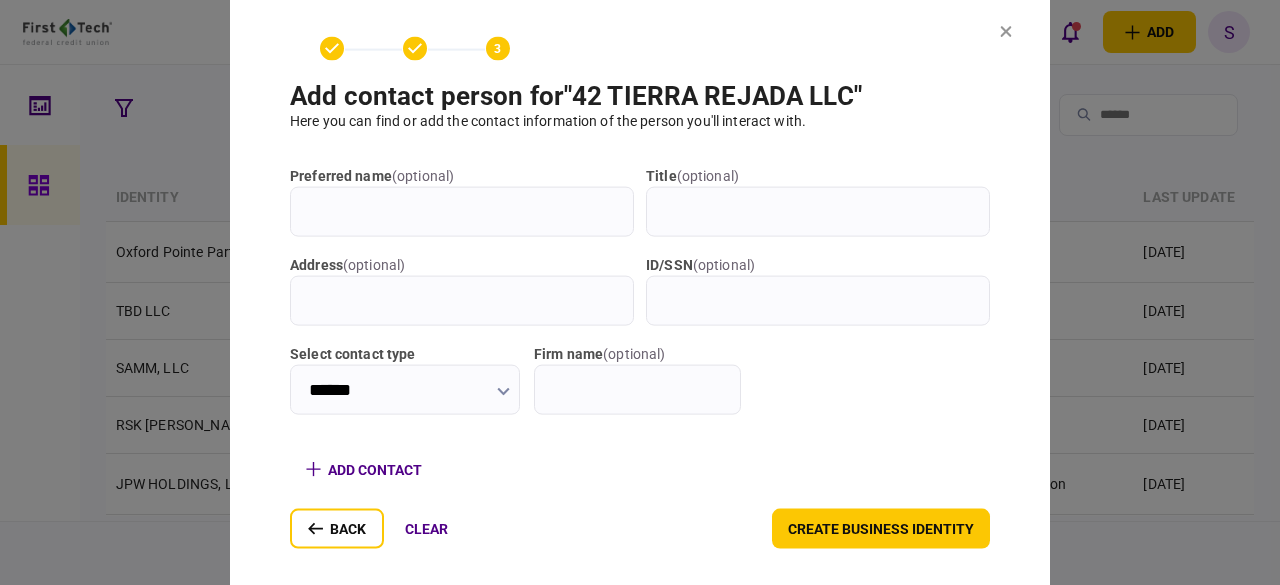 click on "firm name  ( optional )" at bounding box center [637, 389] 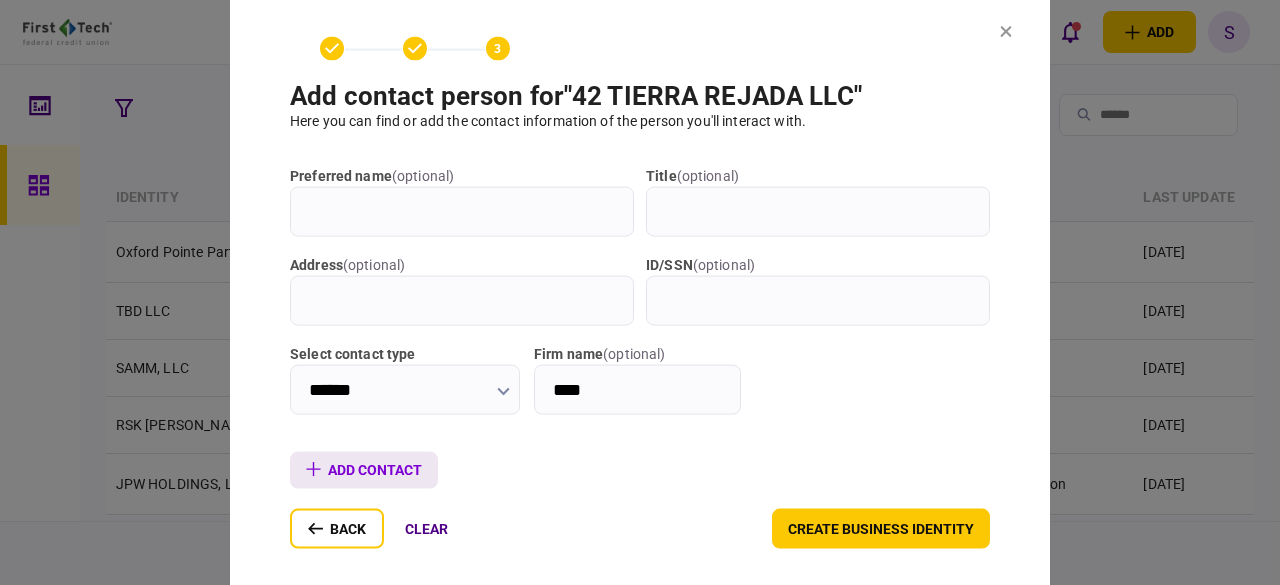type on "****" 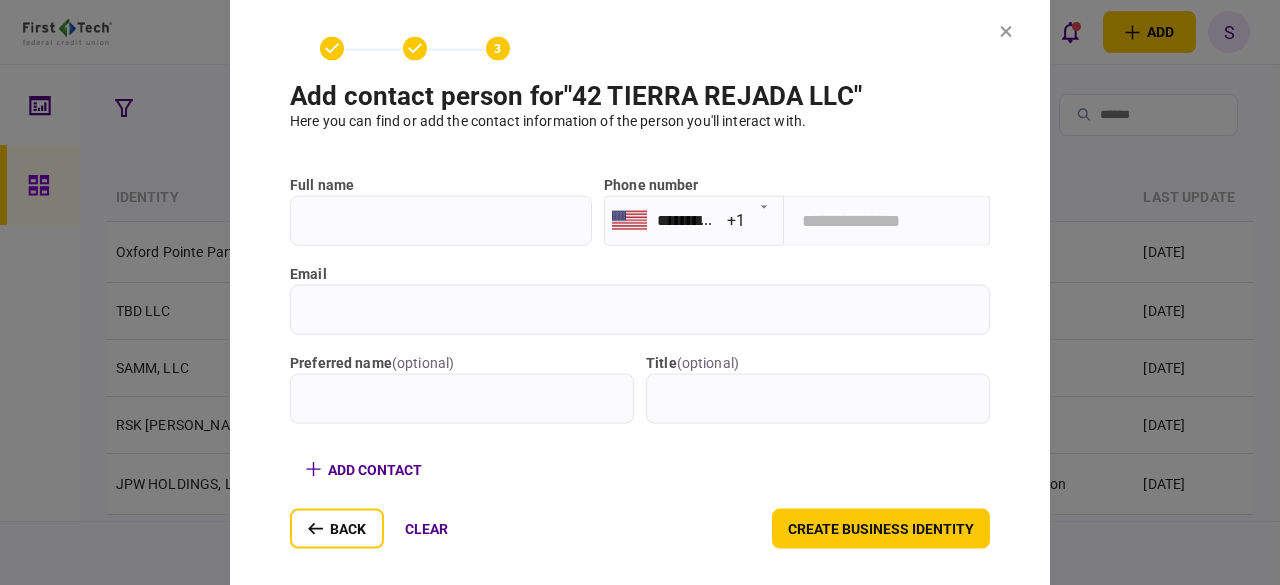 scroll, scrollTop: 484, scrollLeft: 0, axis: vertical 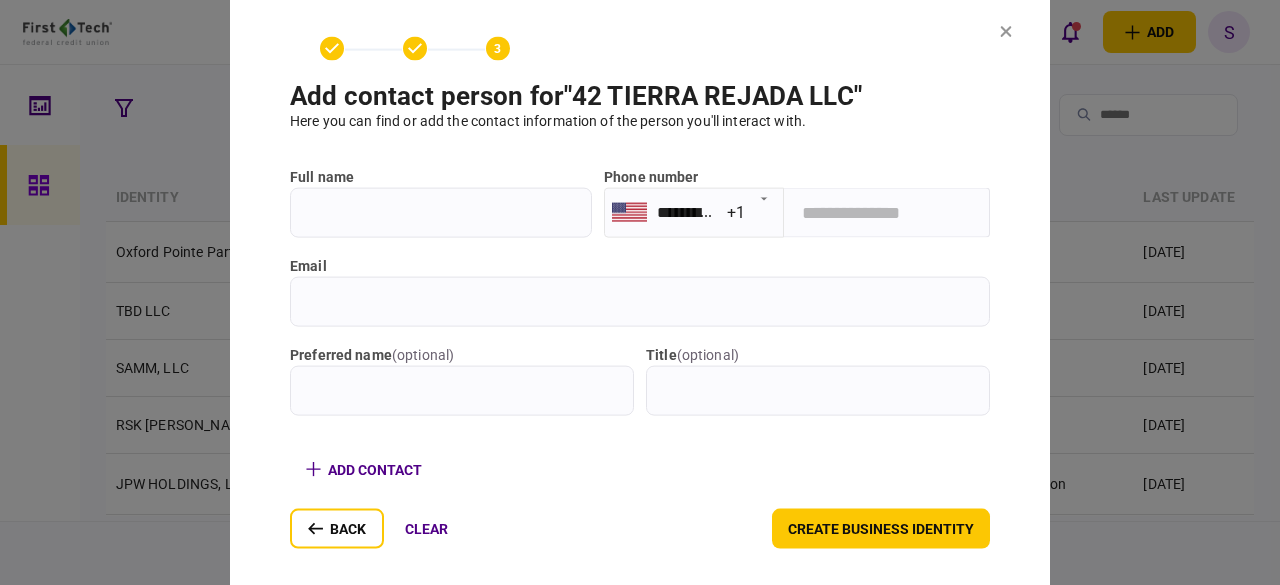 click on "full name" at bounding box center [441, 212] 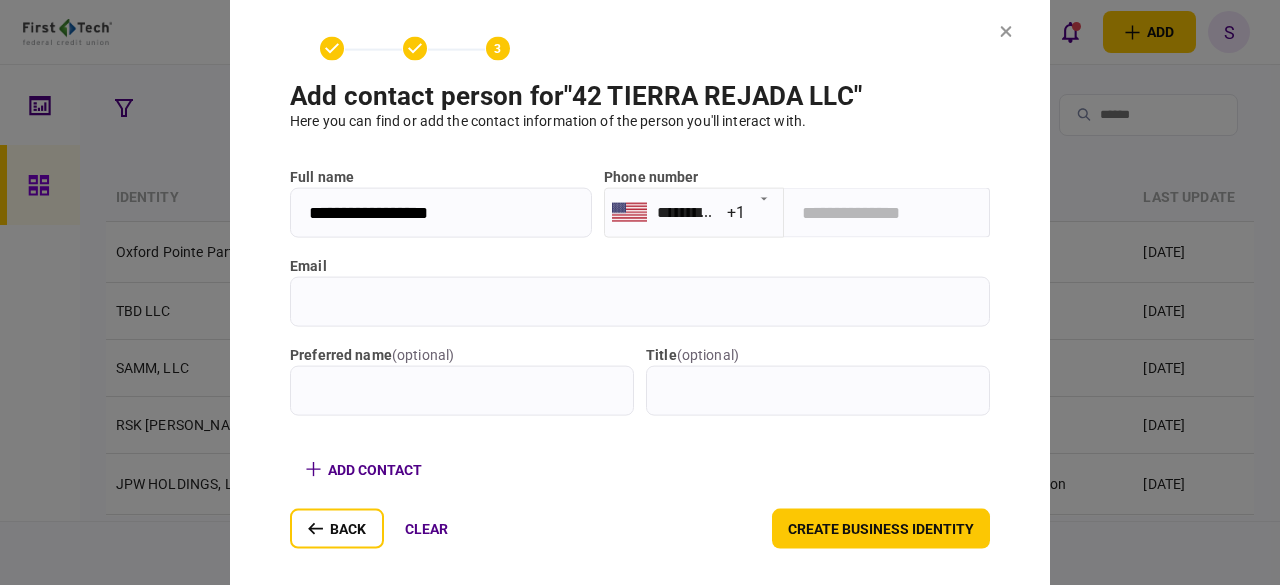 type on "**********" 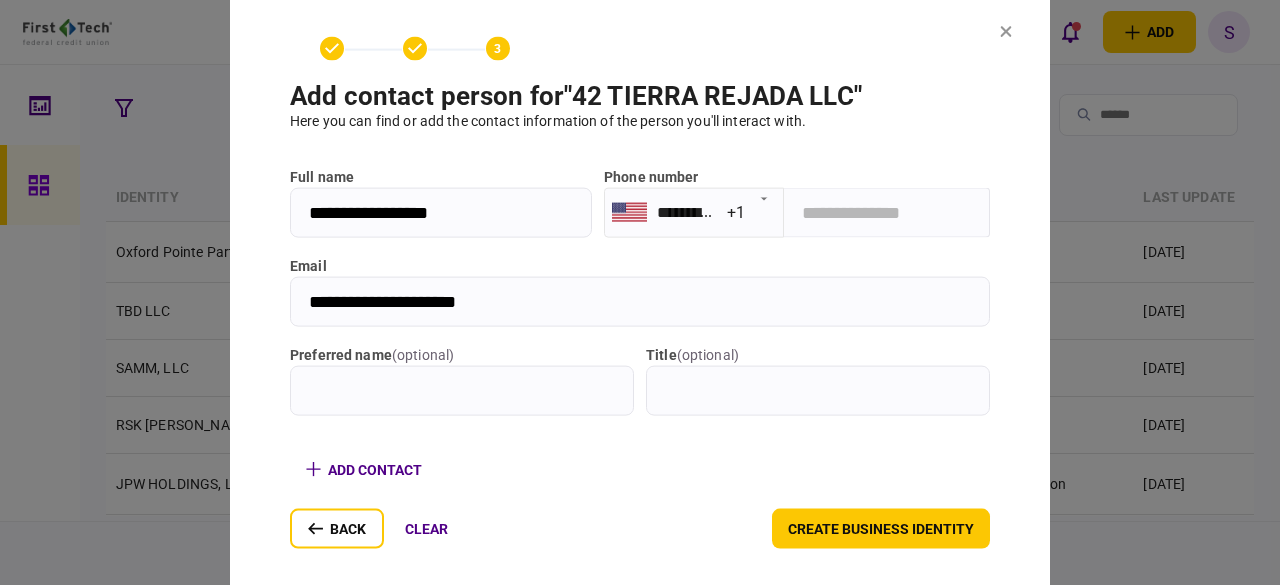 type on "**********" 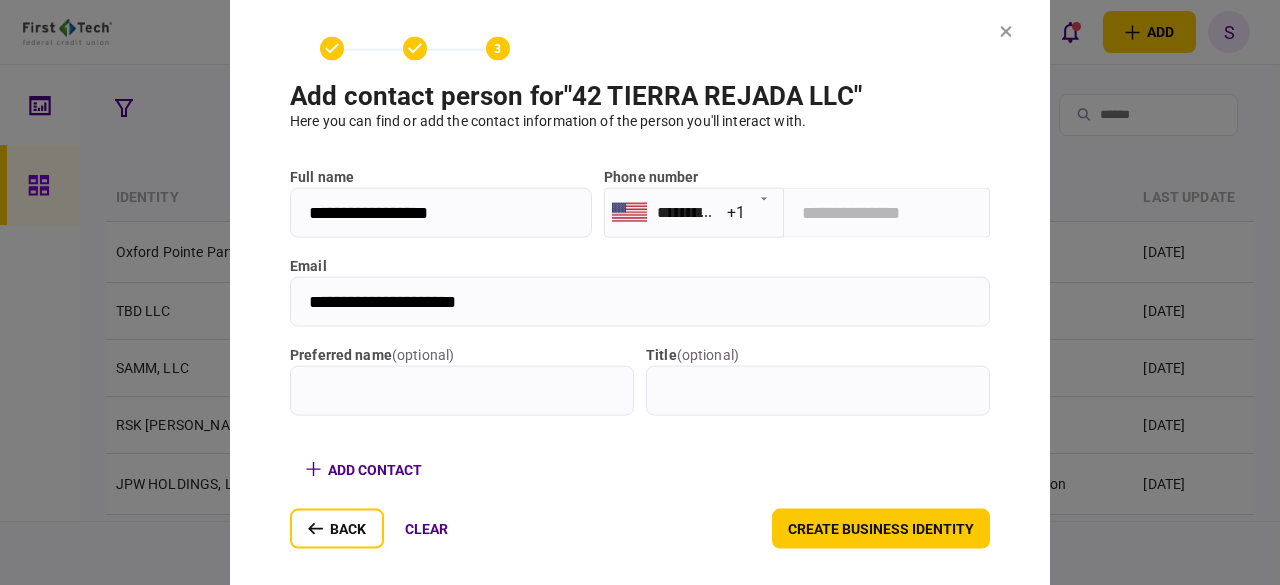 click at bounding box center (887, 212) 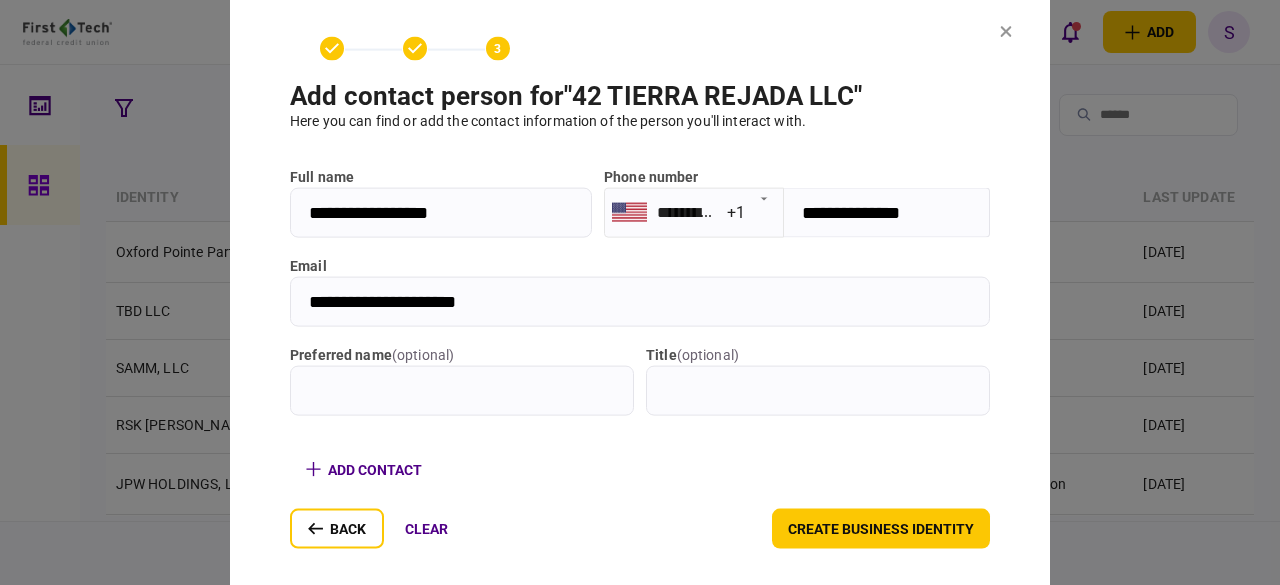 type on "**********" 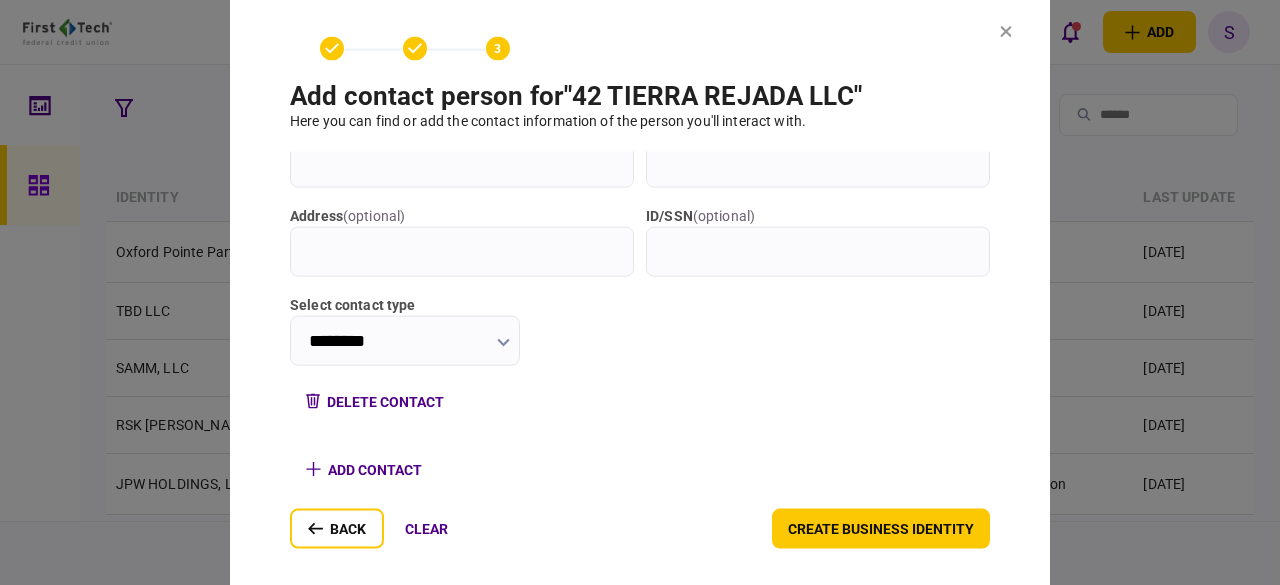 scroll, scrollTop: 718, scrollLeft: 0, axis: vertical 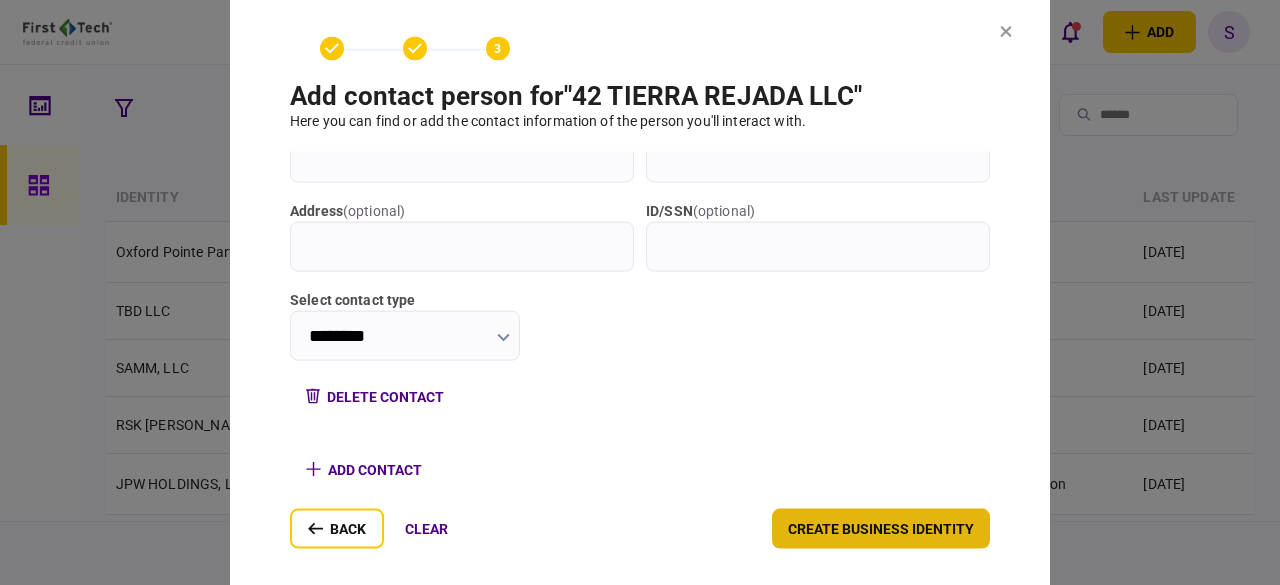 click on "create business identity" at bounding box center (881, 529) 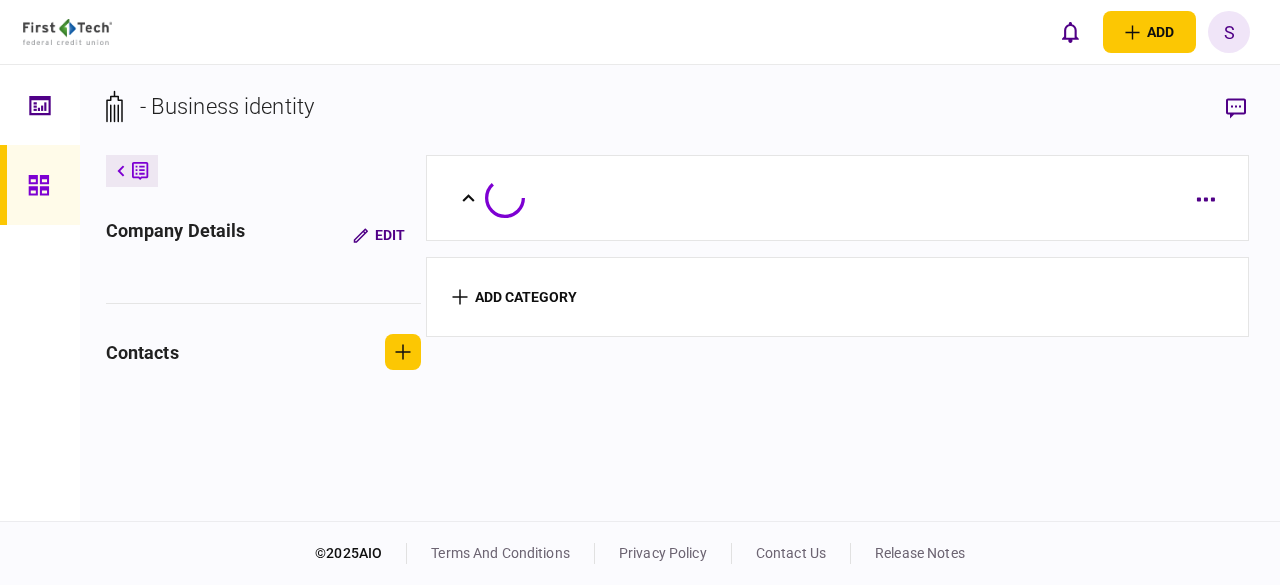 scroll, scrollTop: 0, scrollLeft: 0, axis: both 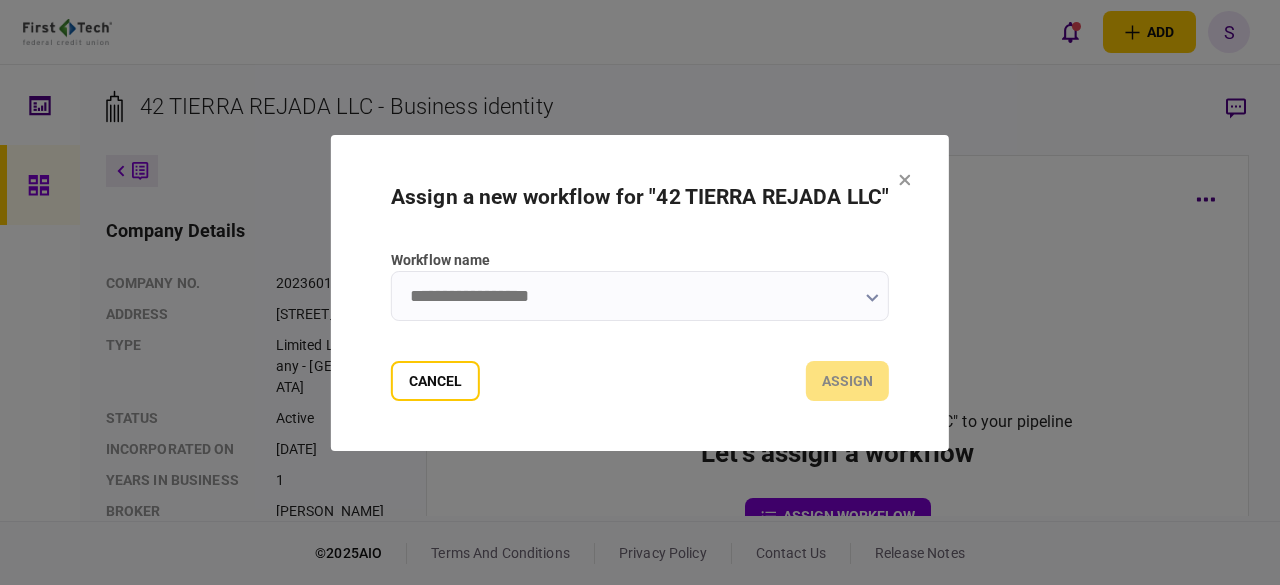 click on "Workflow name" at bounding box center [640, 296] 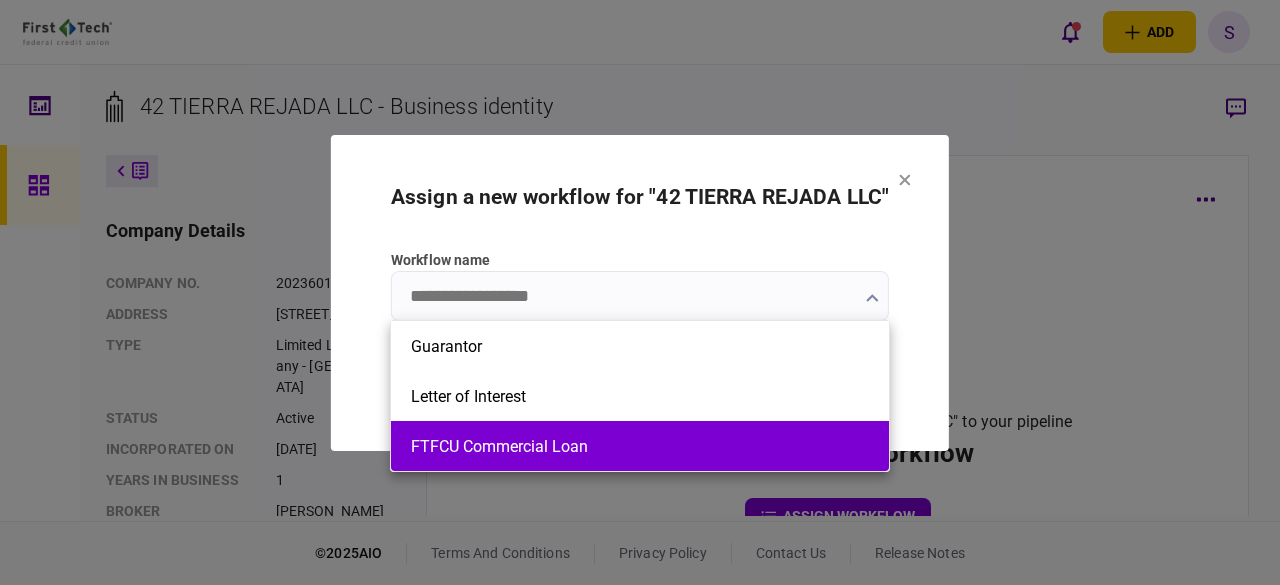 click on "FTFCU Commercial Loan" at bounding box center [640, 446] 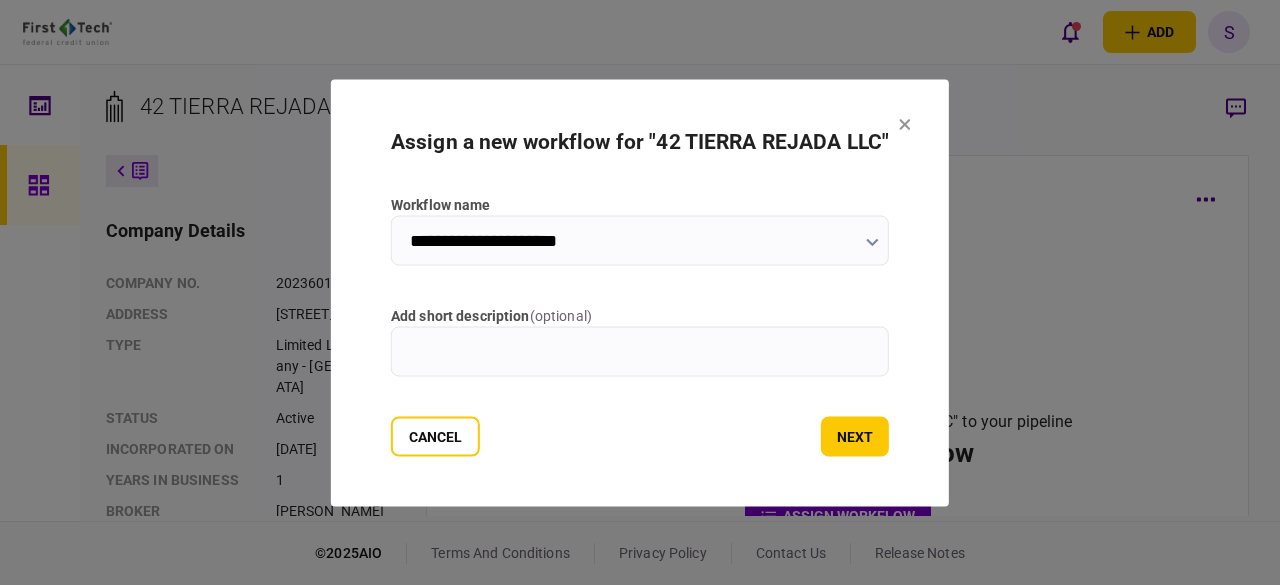 click on "add short description  ( optional )" at bounding box center (640, 351) 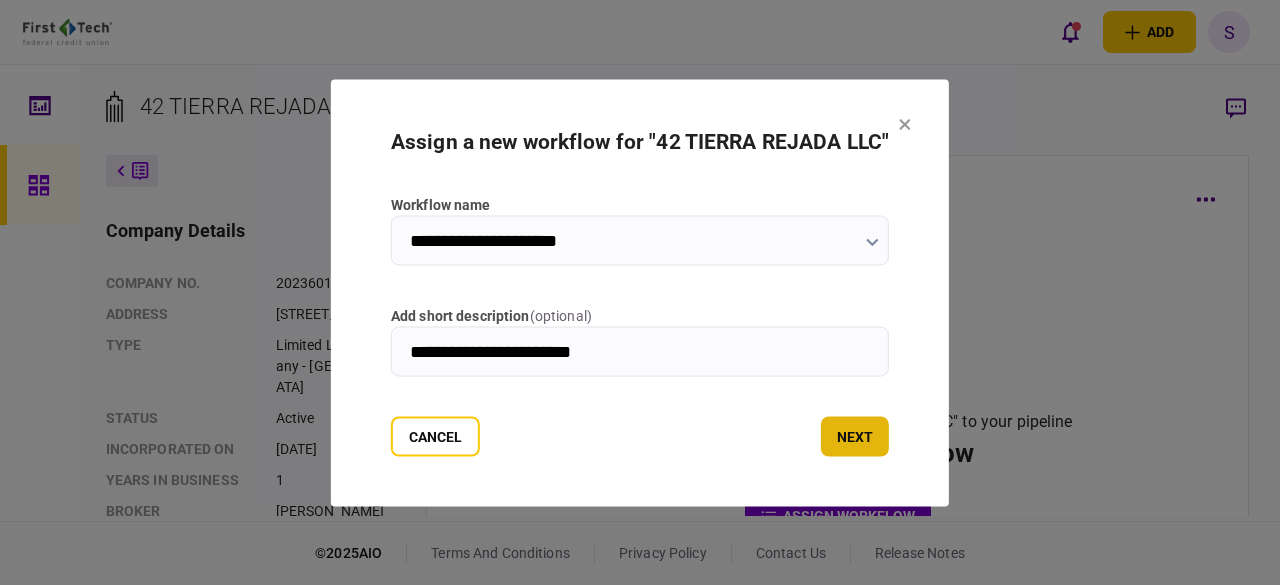 type on "**********" 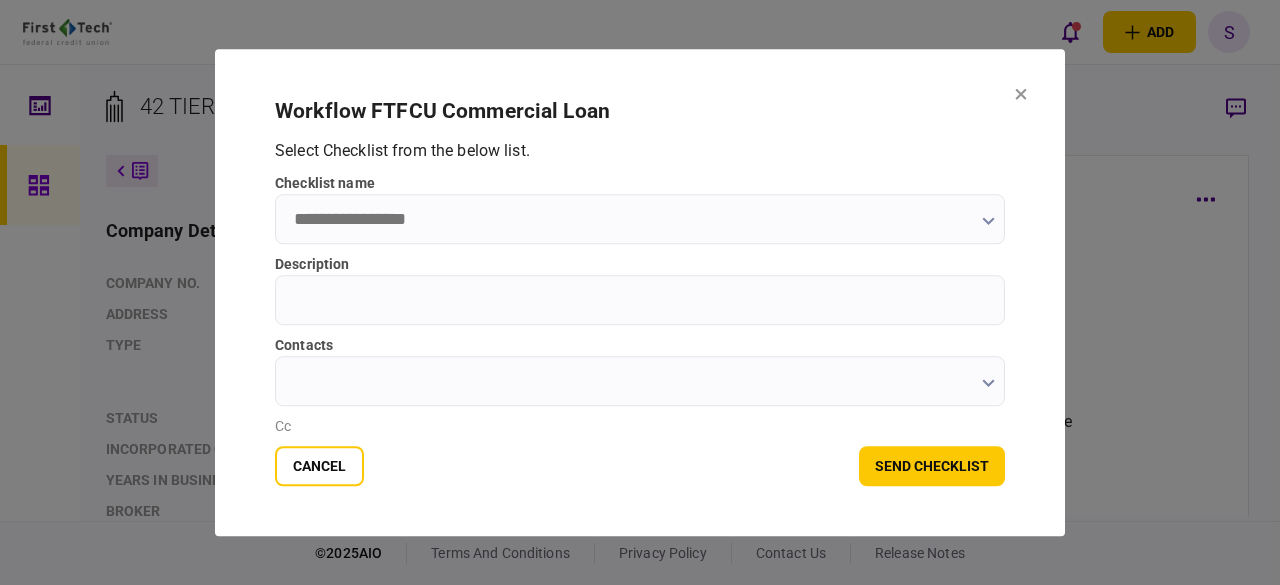 click on "checklist name" at bounding box center [640, 219] 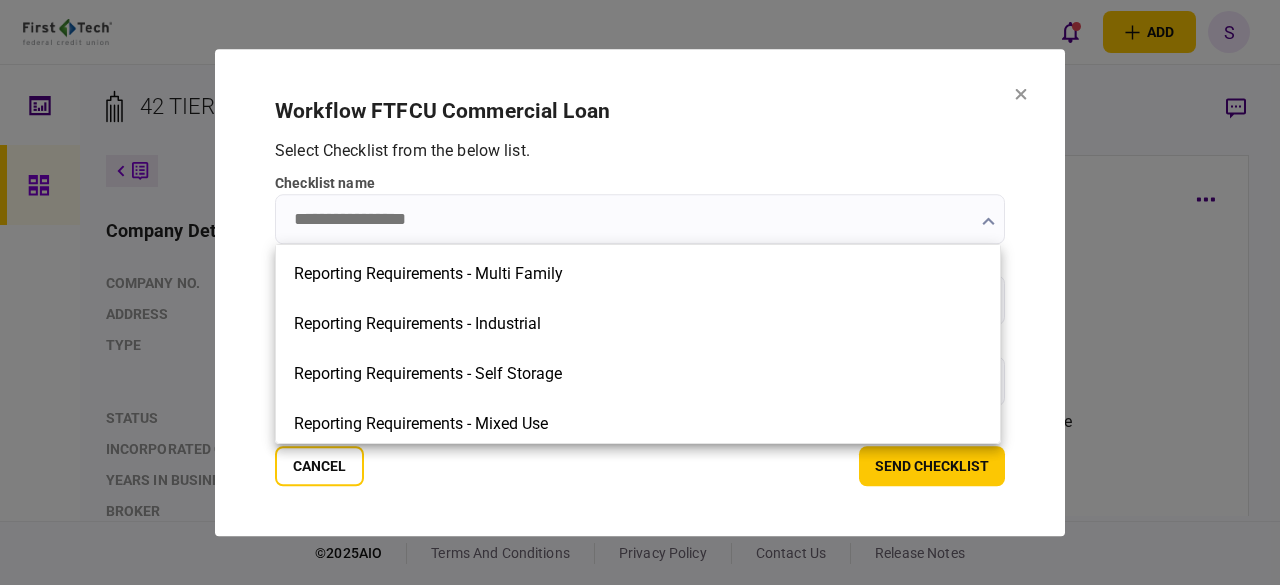 scroll, scrollTop: 951, scrollLeft: 0, axis: vertical 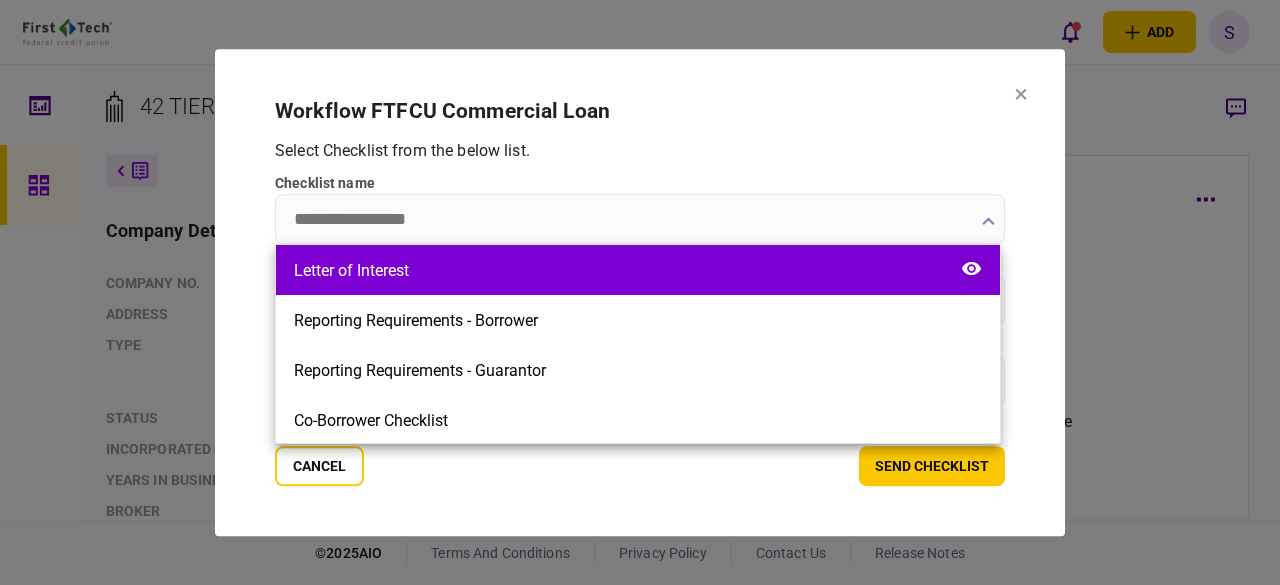 click on "Letter of Interest" at bounding box center [638, 270] 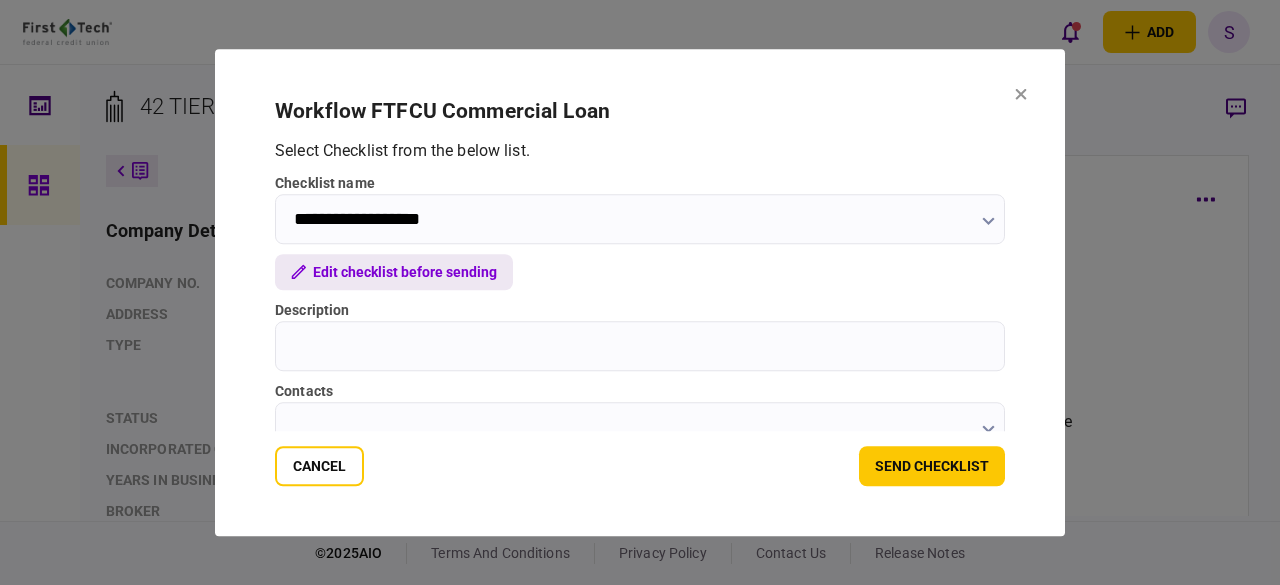 click on "Edit checklist before sending" at bounding box center [394, 272] 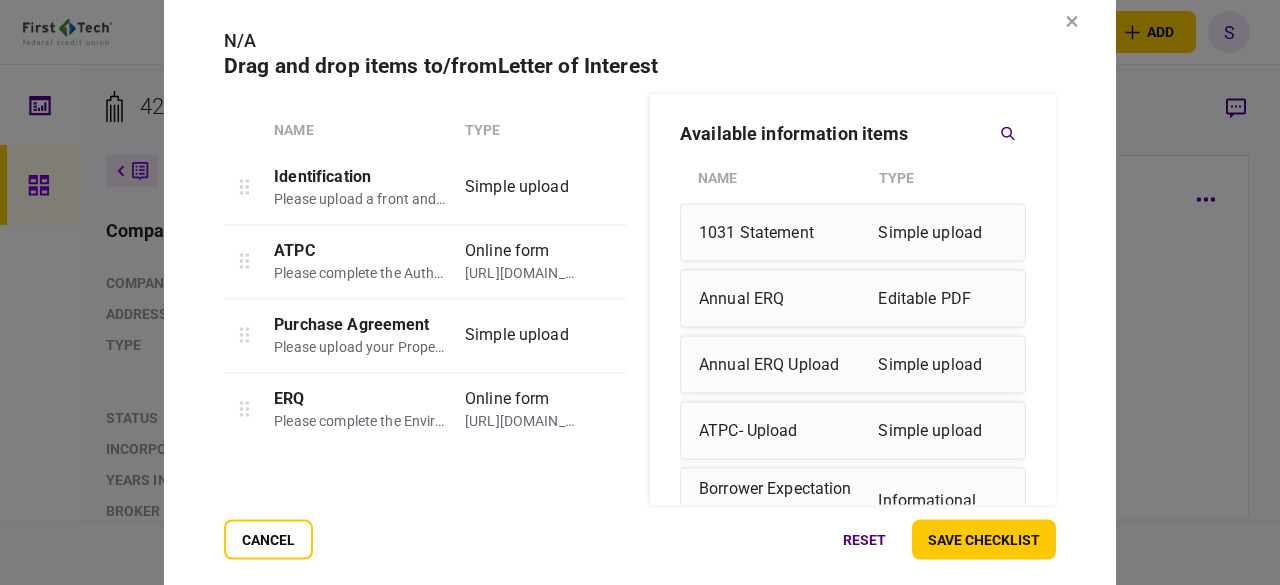 scroll, scrollTop: 310, scrollLeft: 0, axis: vertical 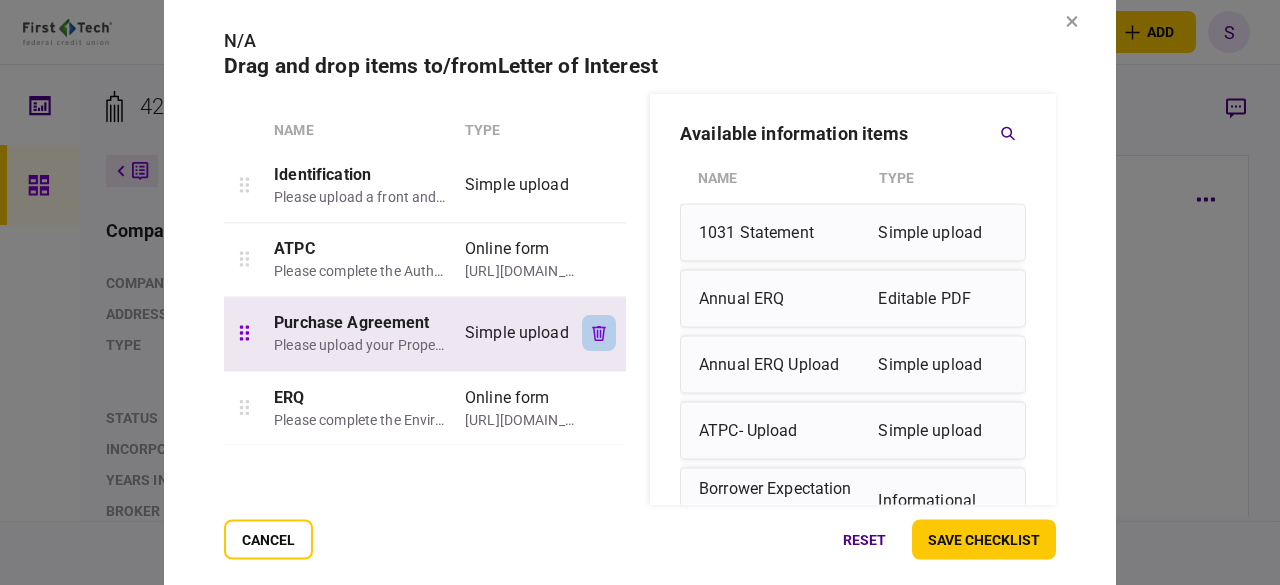 click at bounding box center (599, 334) 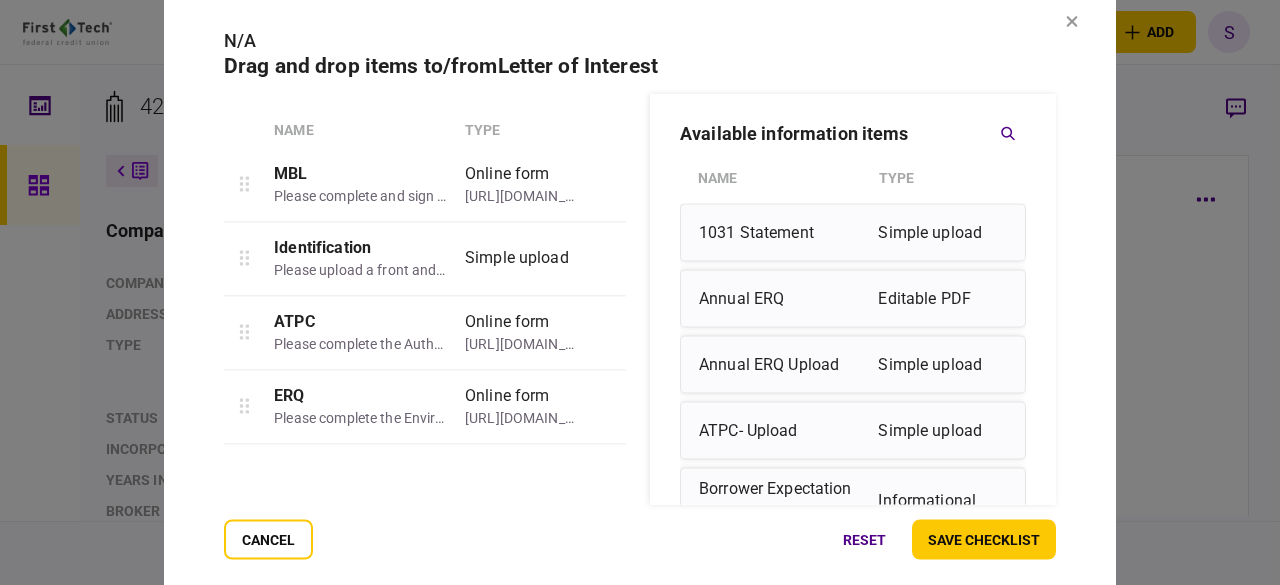 scroll, scrollTop: 236, scrollLeft: 0, axis: vertical 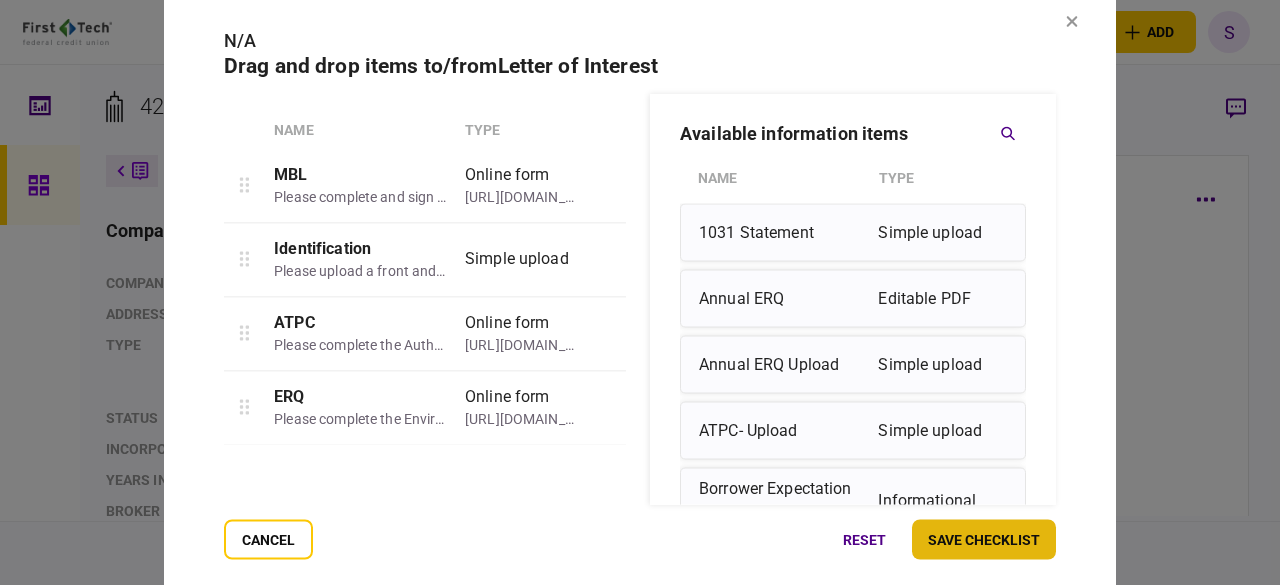 click on "save checklist" at bounding box center (984, 539) 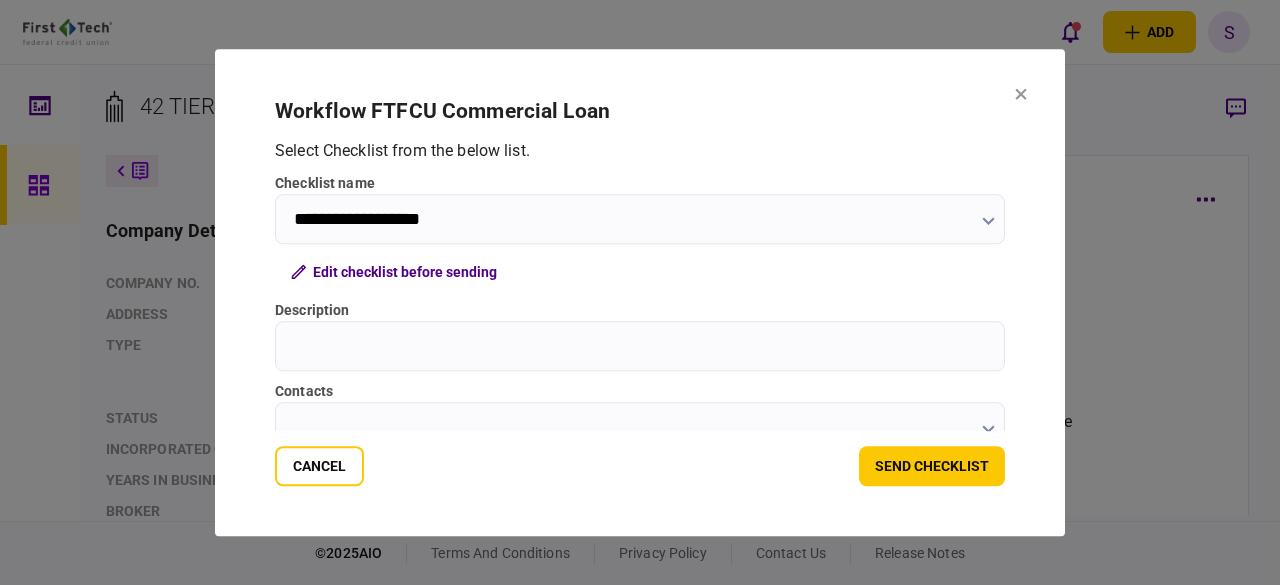 click on "Description" at bounding box center (640, 346) 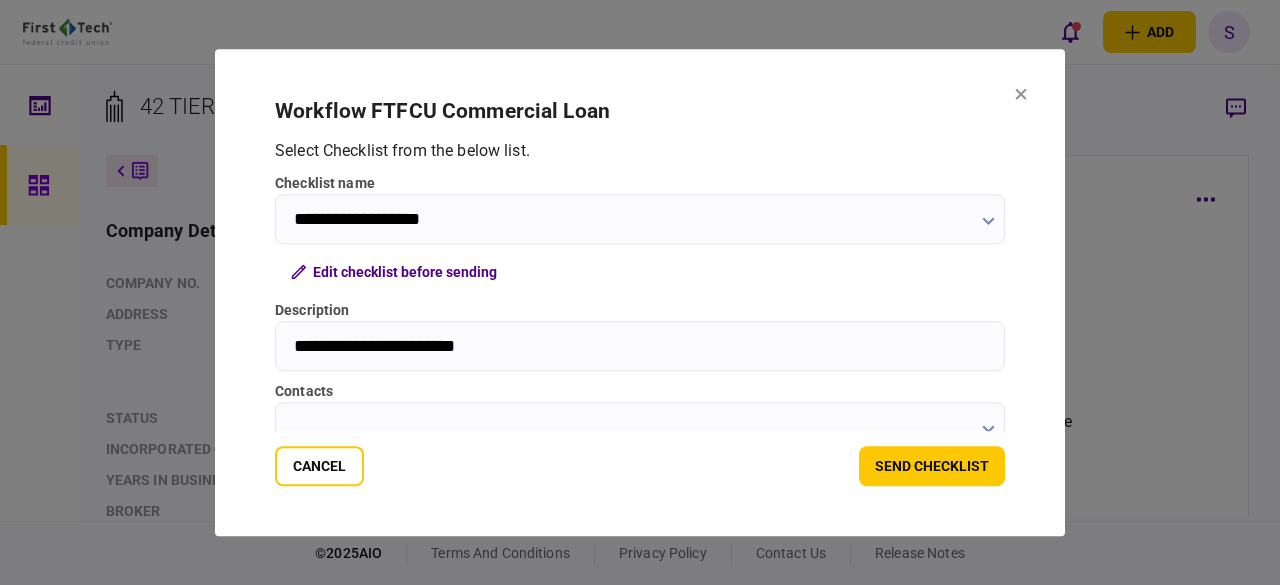 type on "**********" 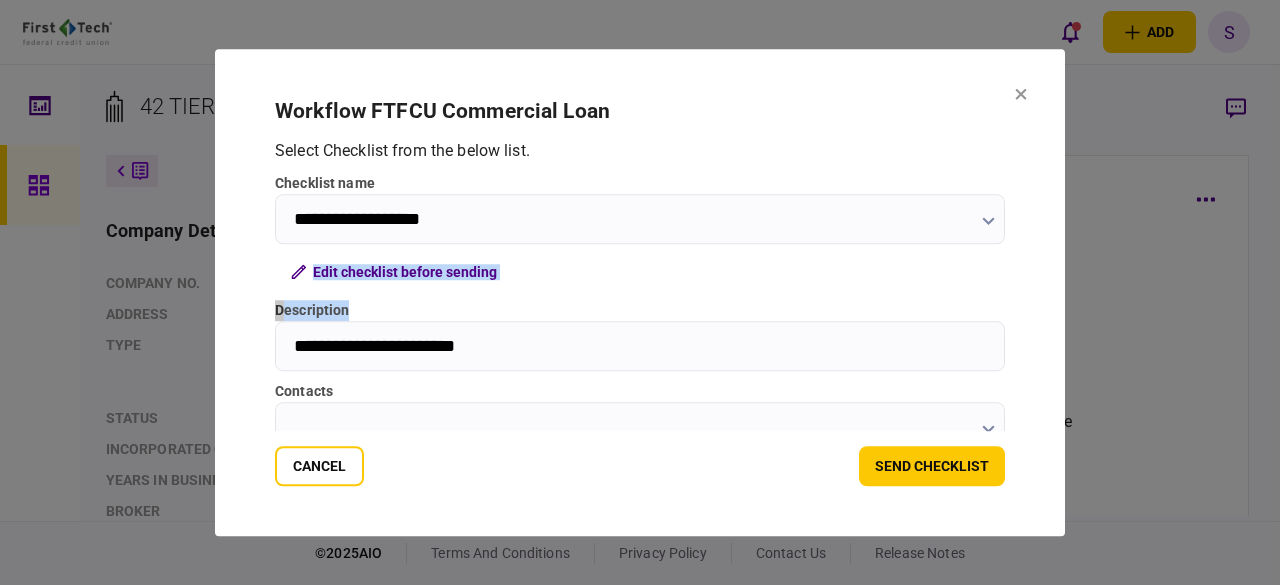drag, startPoint x: 1005, startPoint y: 265, endPoint x: 1005, endPoint y: 303, distance: 38 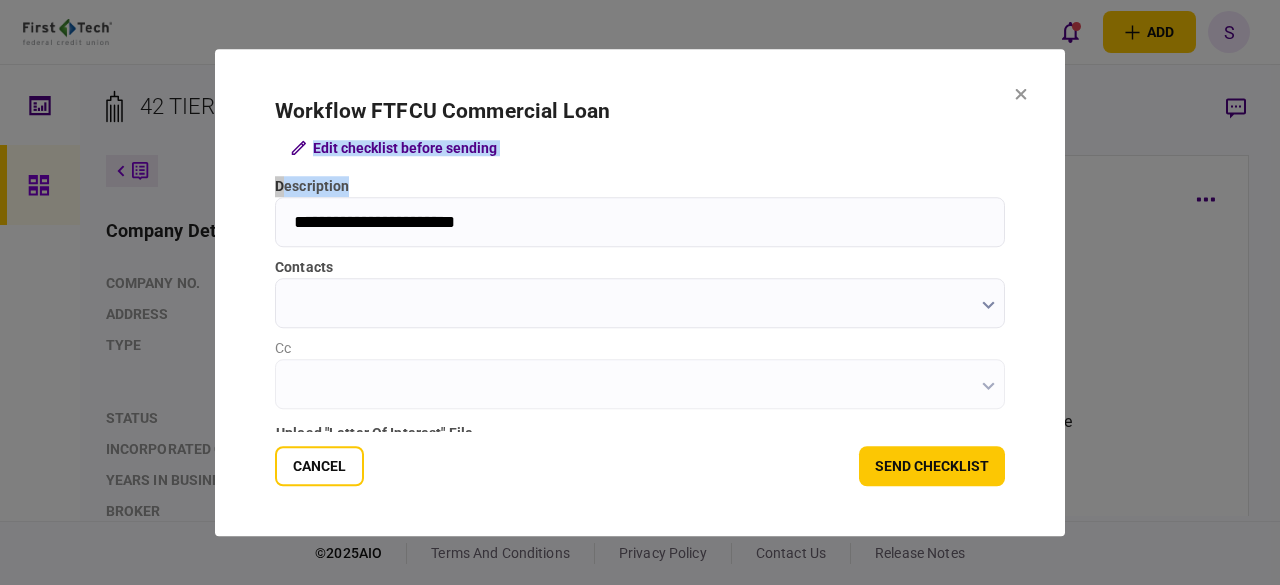 scroll, scrollTop: 127, scrollLeft: 0, axis: vertical 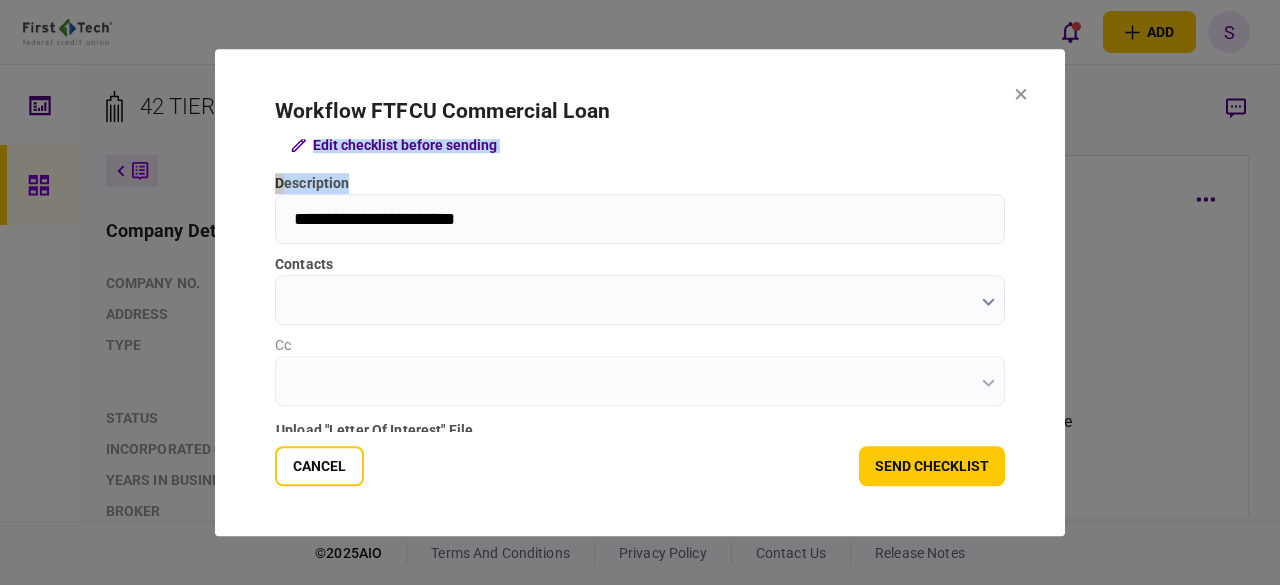 click 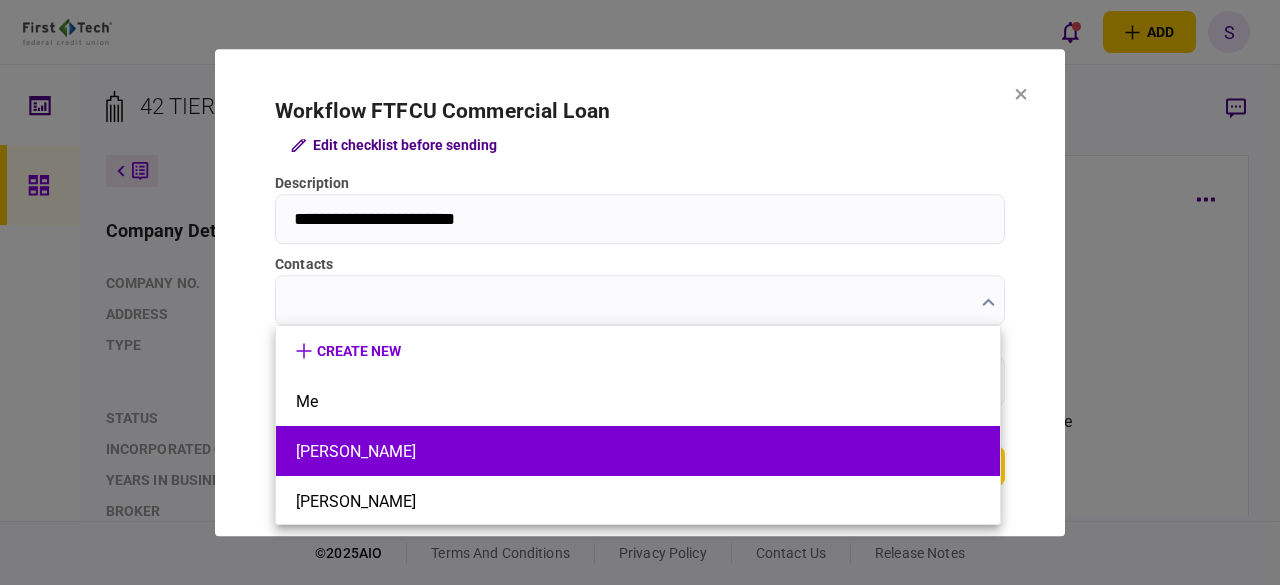 click on "[PERSON_NAME]" at bounding box center [638, 451] 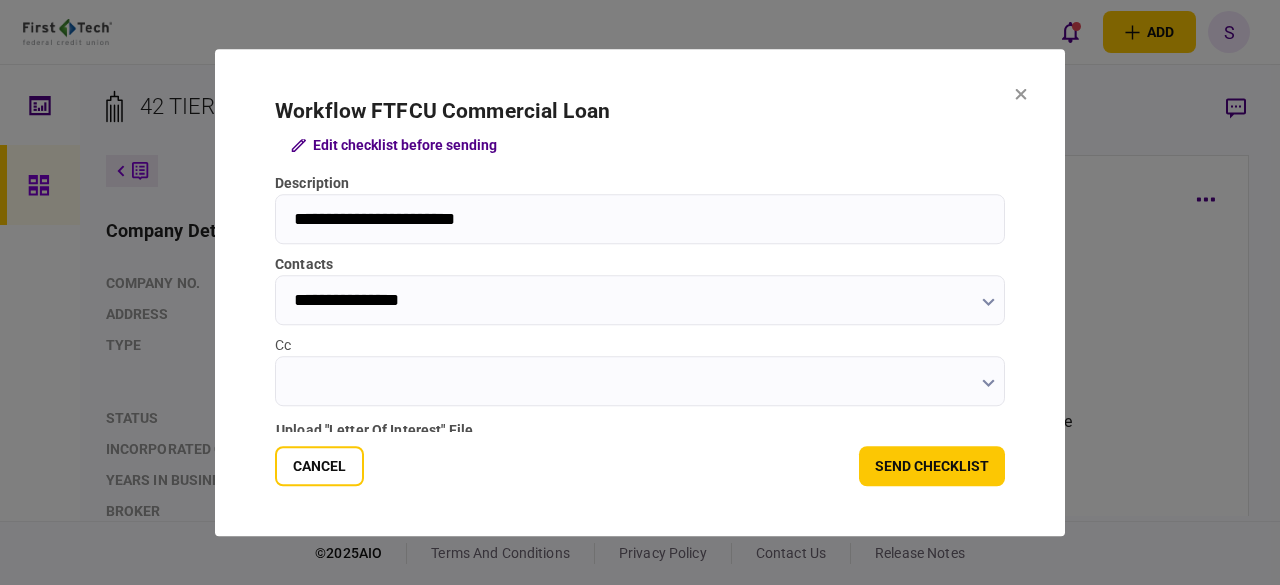 click on "Cc" at bounding box center [640, 381] 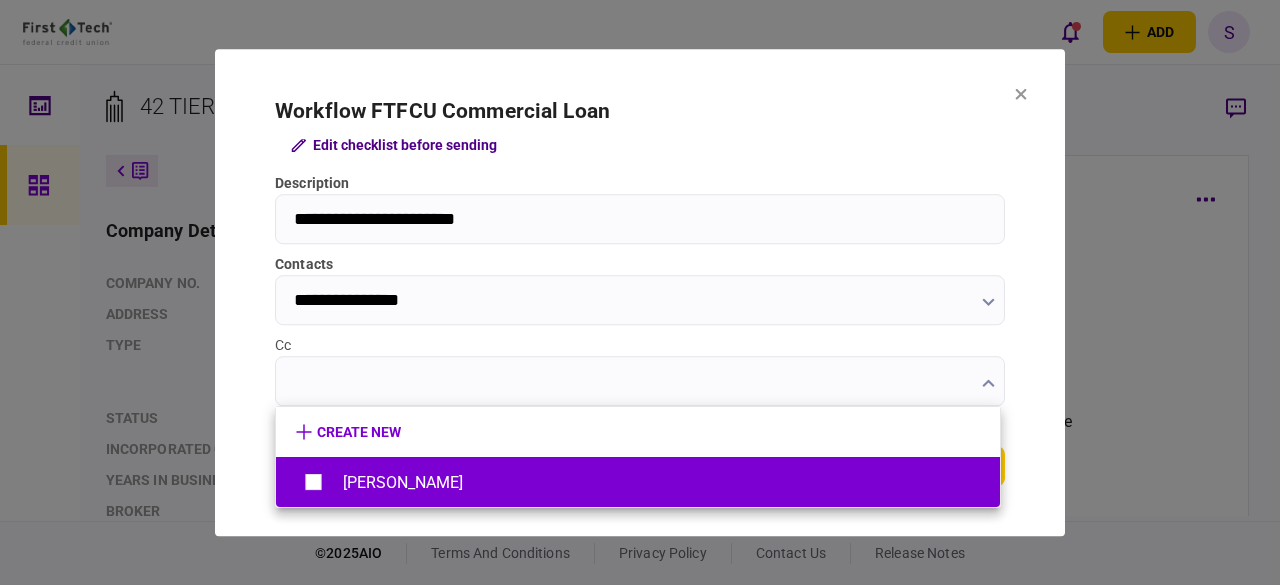 click on "[PERSON_NAME]" at bounding box center [403, 482] 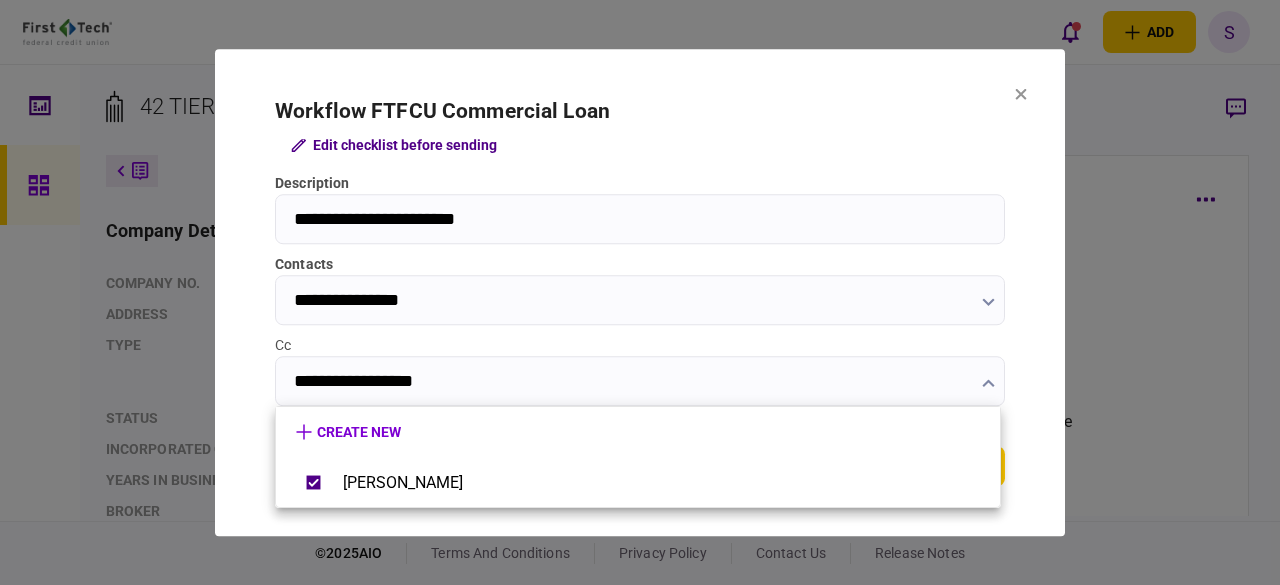 click at bounding box center [640, 292] 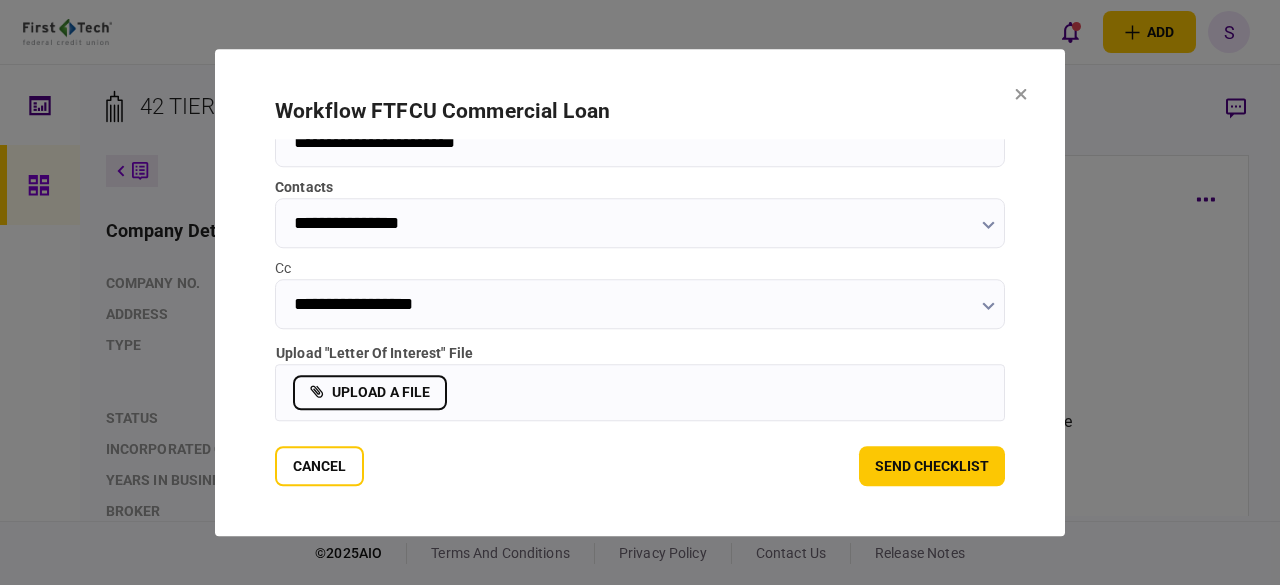 scroll, scrollTop: 204, scrollLeft: 0, axis: vertical 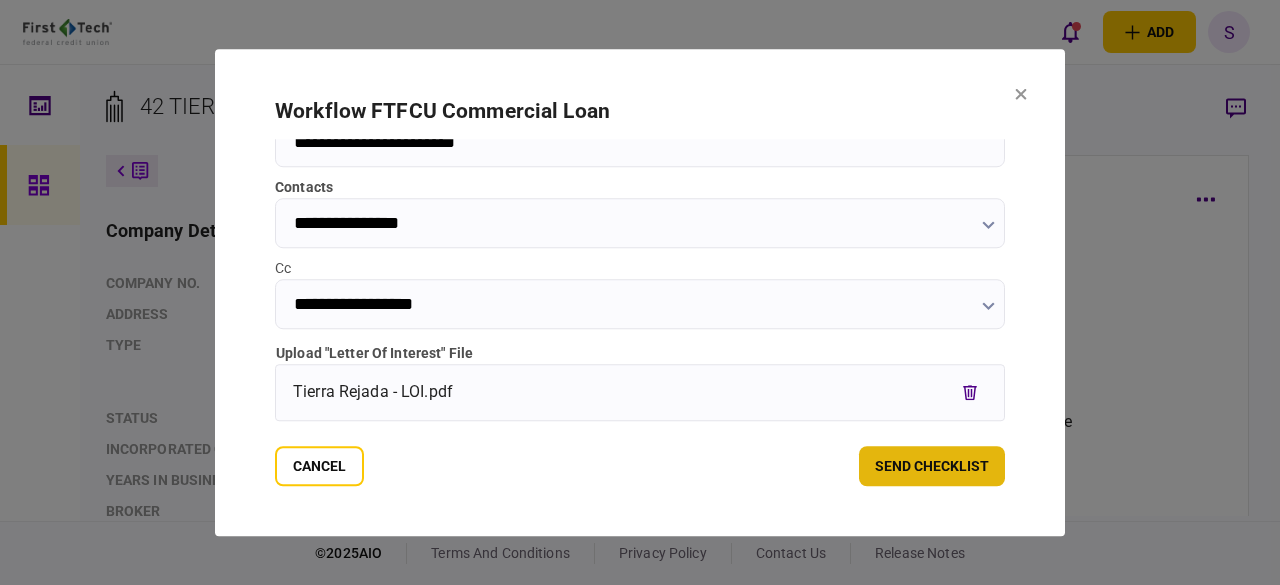 click on "send checklist" at bounding box center (932, 466) 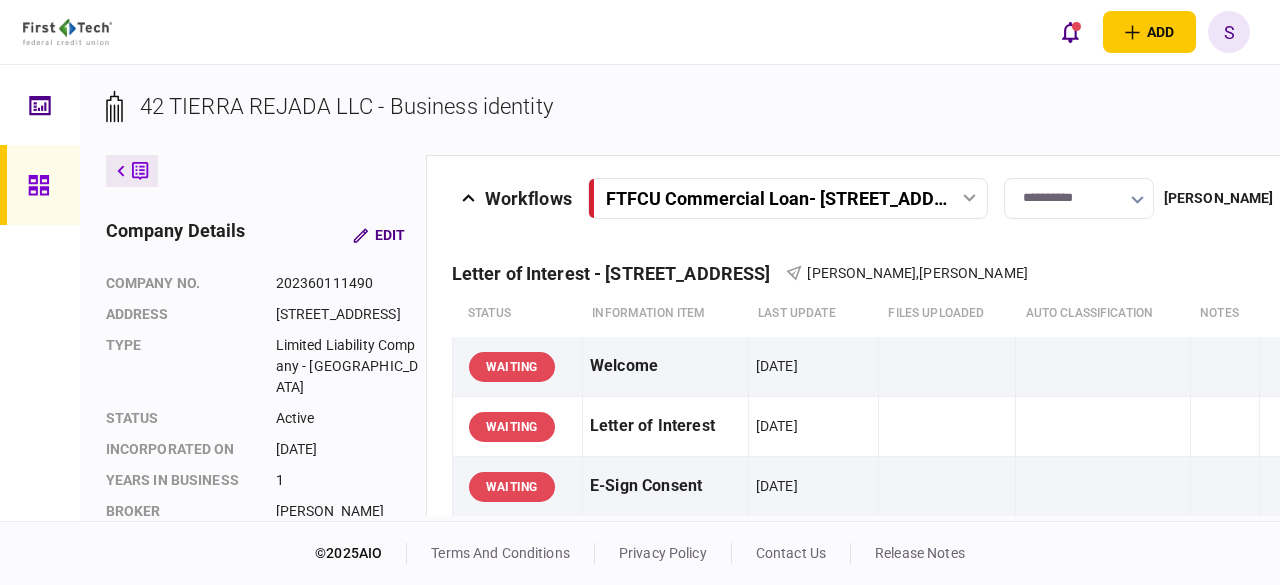 click at bounding box center (132, 171) 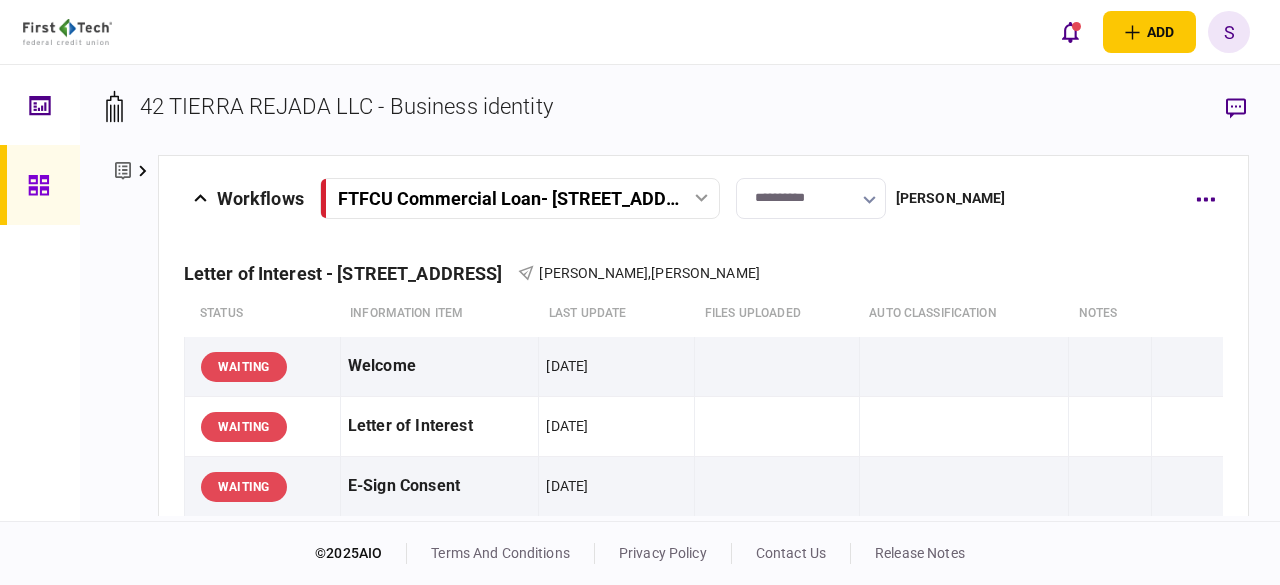 click at bounding box center [132, 171] 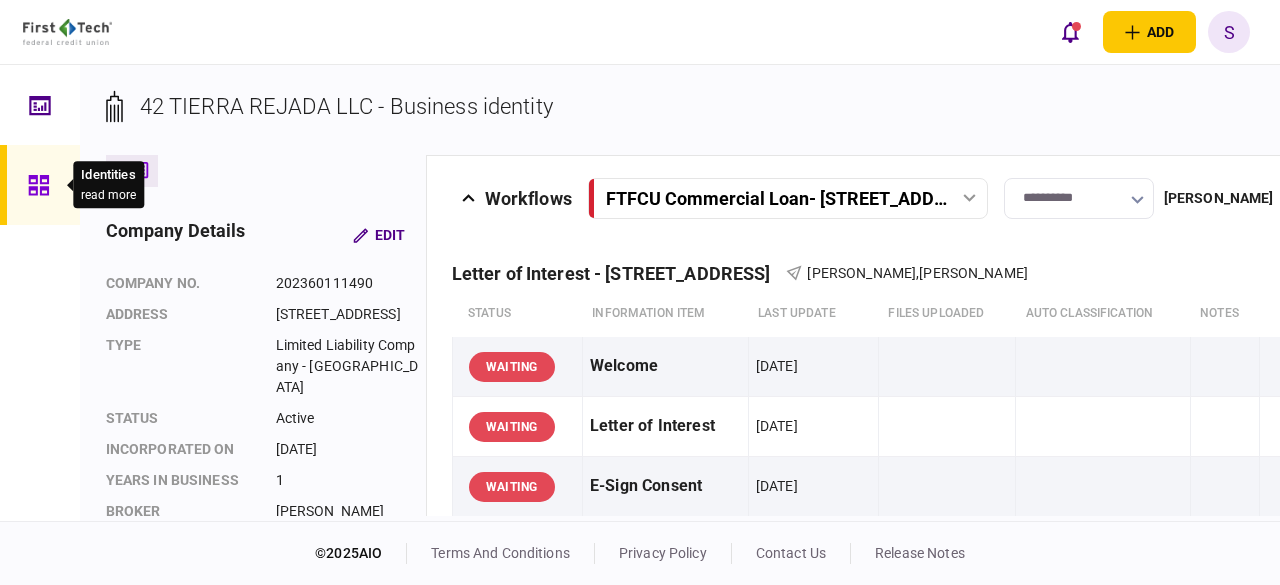 click 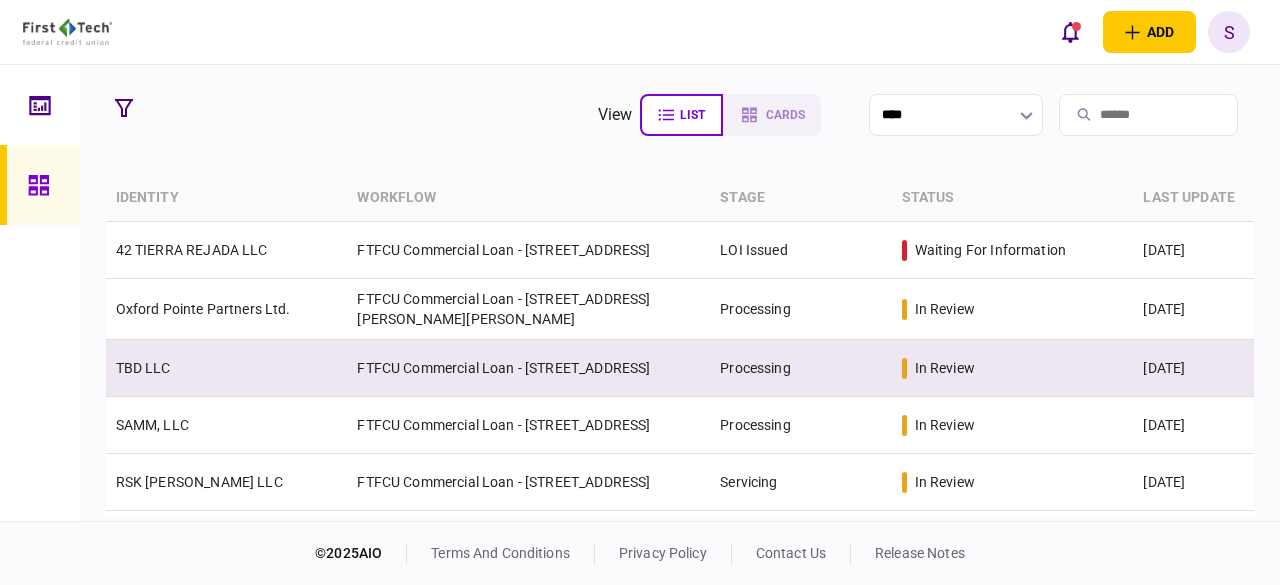 click on "FTFCU Commercial Loan - [STREET_ADDRESS]" at bounding box center (528, 368) 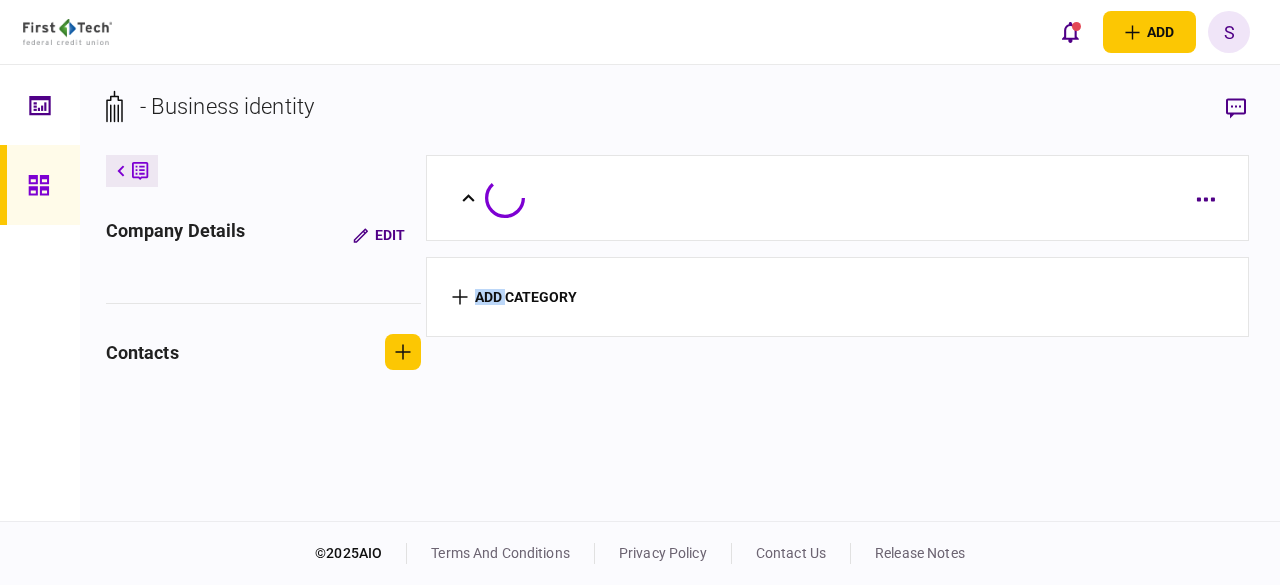click on "company details Edit contacts" at bounding box center (266, 303) 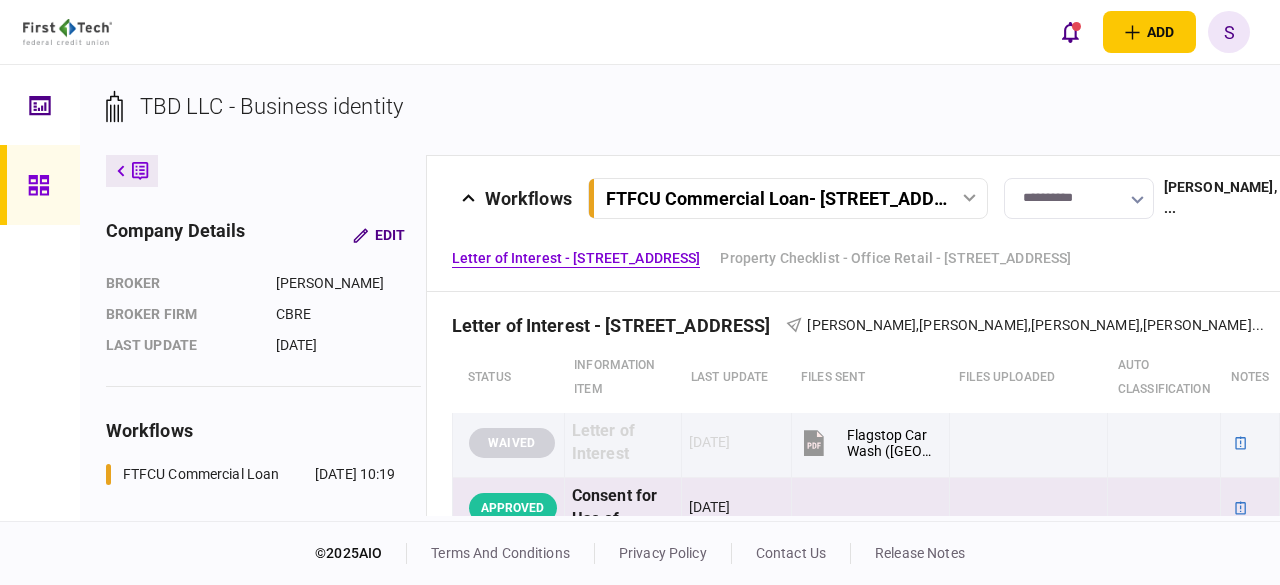 drag, startPoint x: 1141, startPoint y: 514, endPoint x: 1267, endPoint y: 490, distance: 128.26535 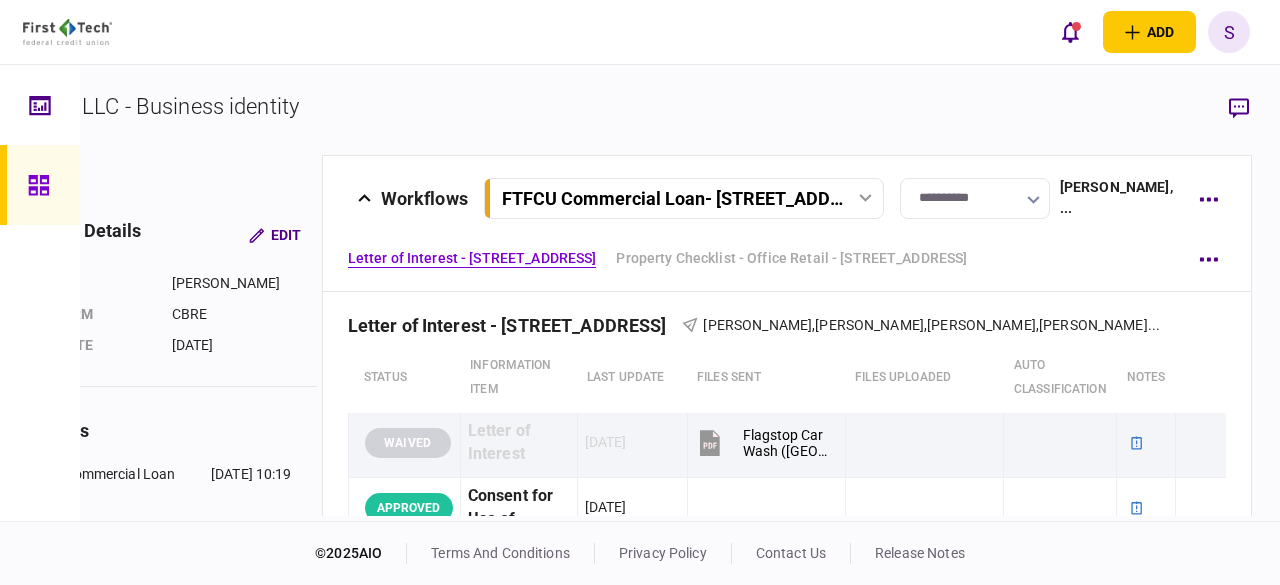 scroll, scrollTop: 0, scrollLeft: 116, axis: horizontal 